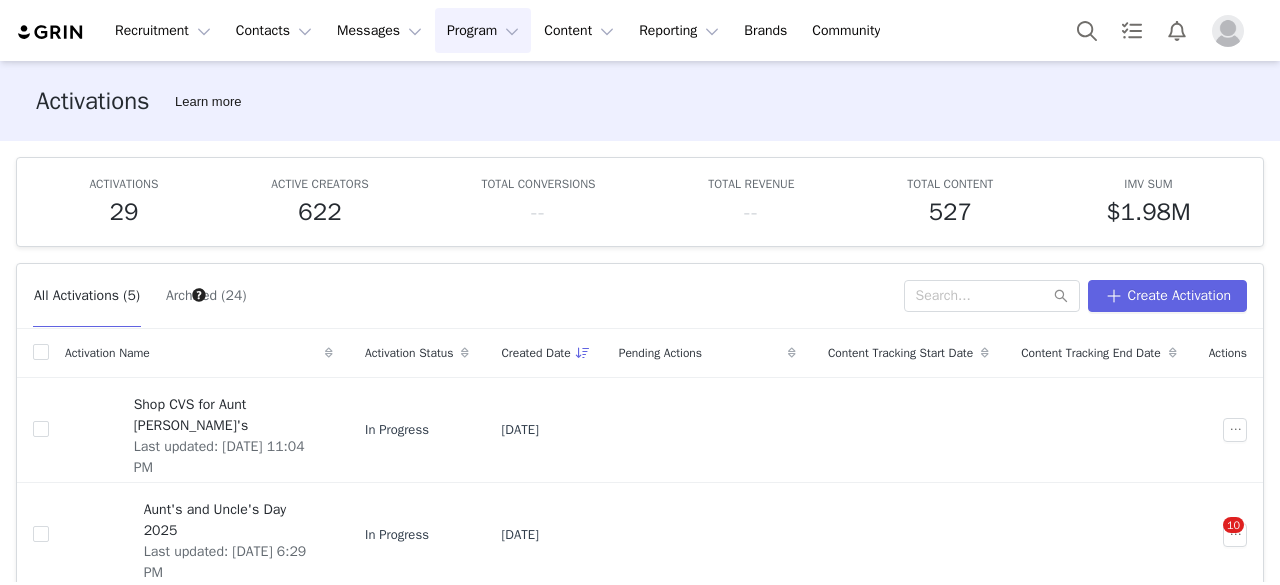 scroll, scrollTop: 0, scrollLeft: 0, axis: both 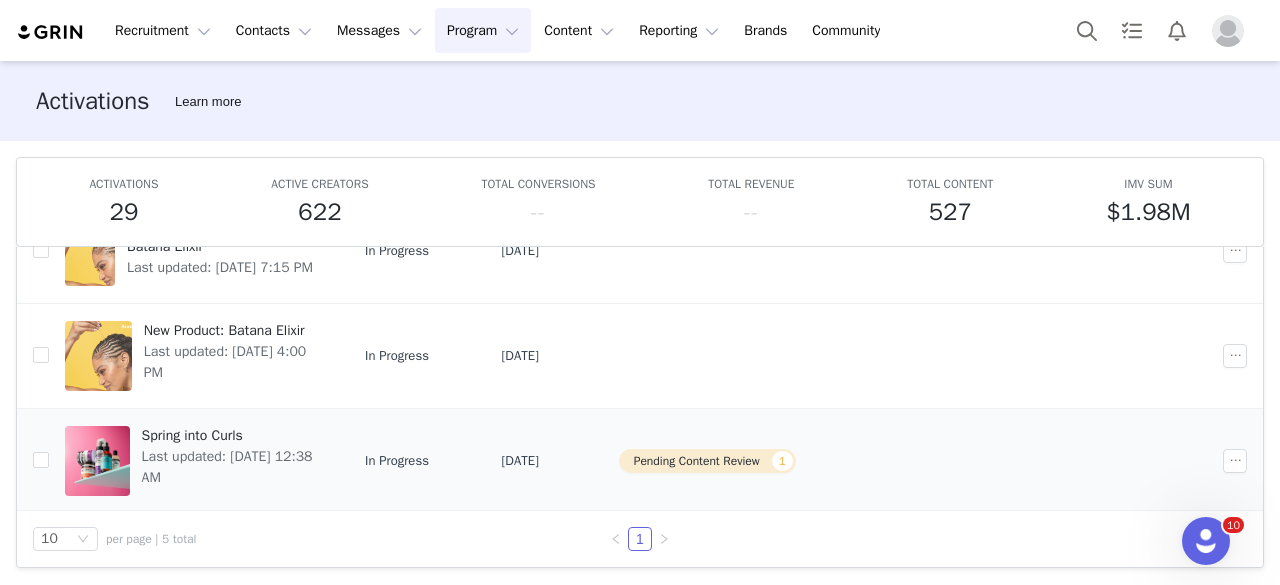 click on "Spring into Curls" at bounding box center (231, 435) 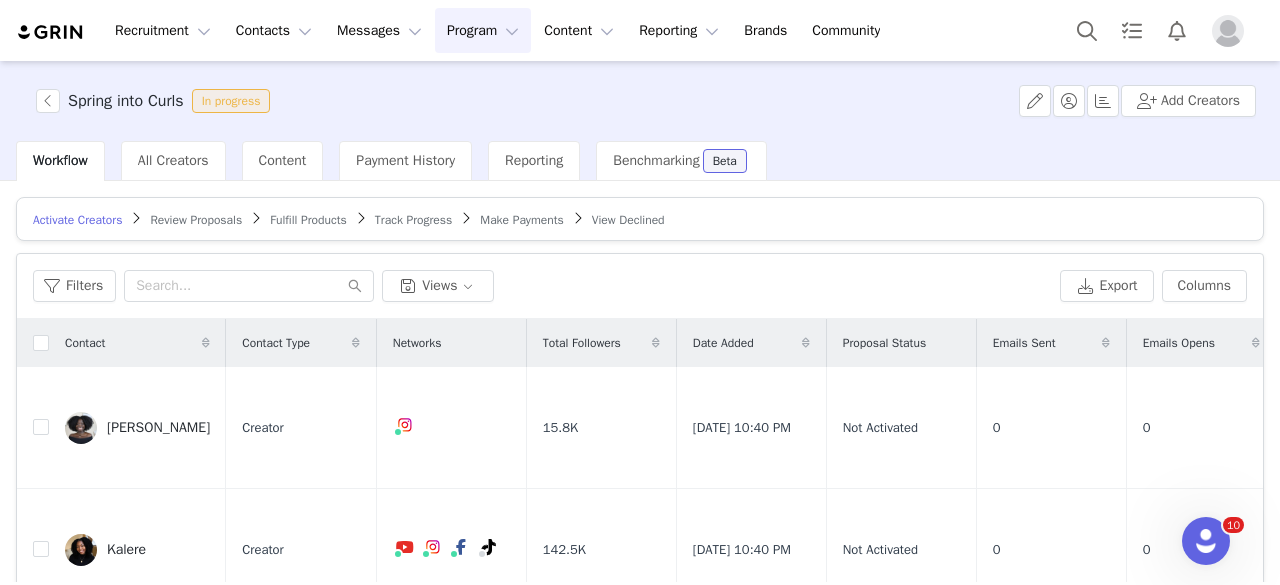 click on "Make Payments" at bounding box center [521, 220] 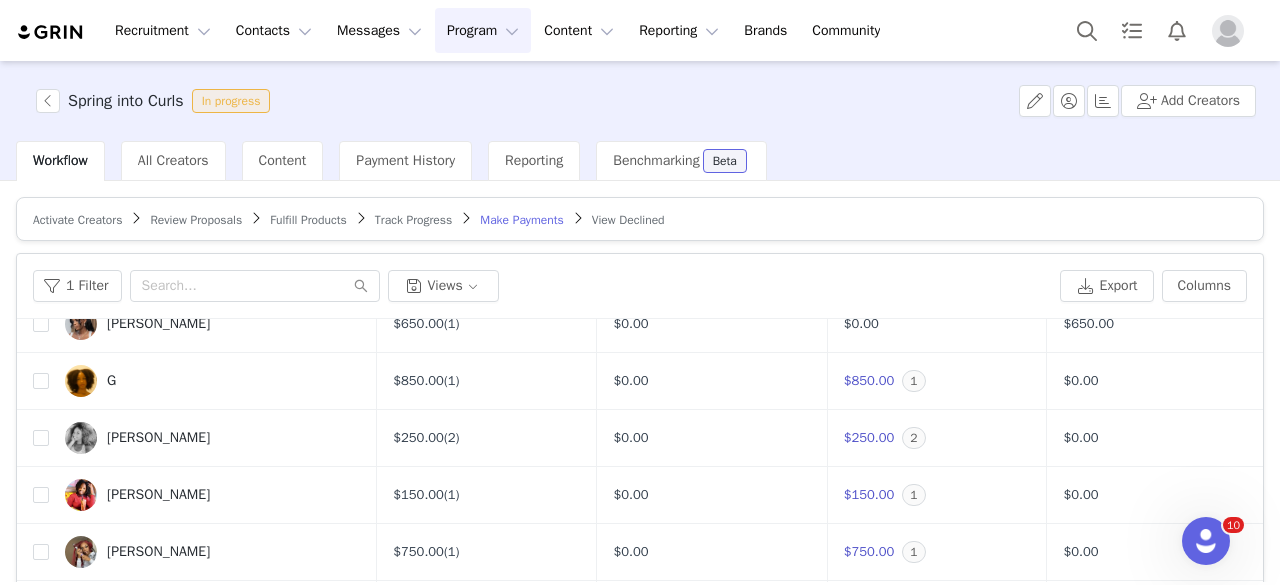 scroll, scrollTop: 137, scrollLeft: 0, axis: vertical 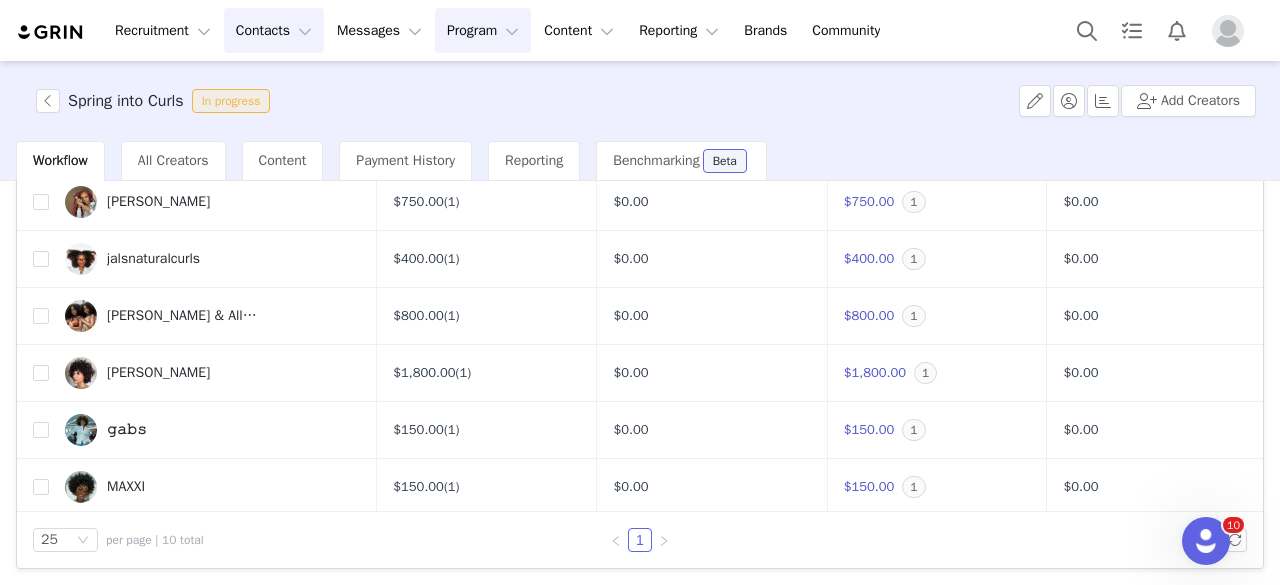 click on "Contacts Contacts" at bounding box center [274, 30] 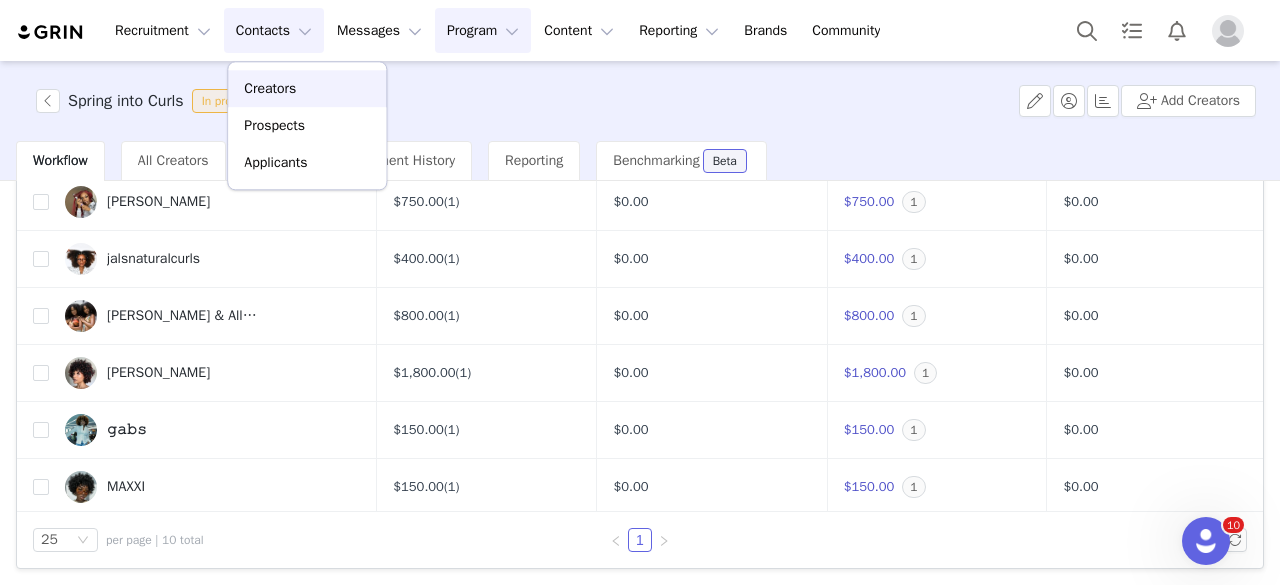 click on "Creators" at bounding box center (307, 88) 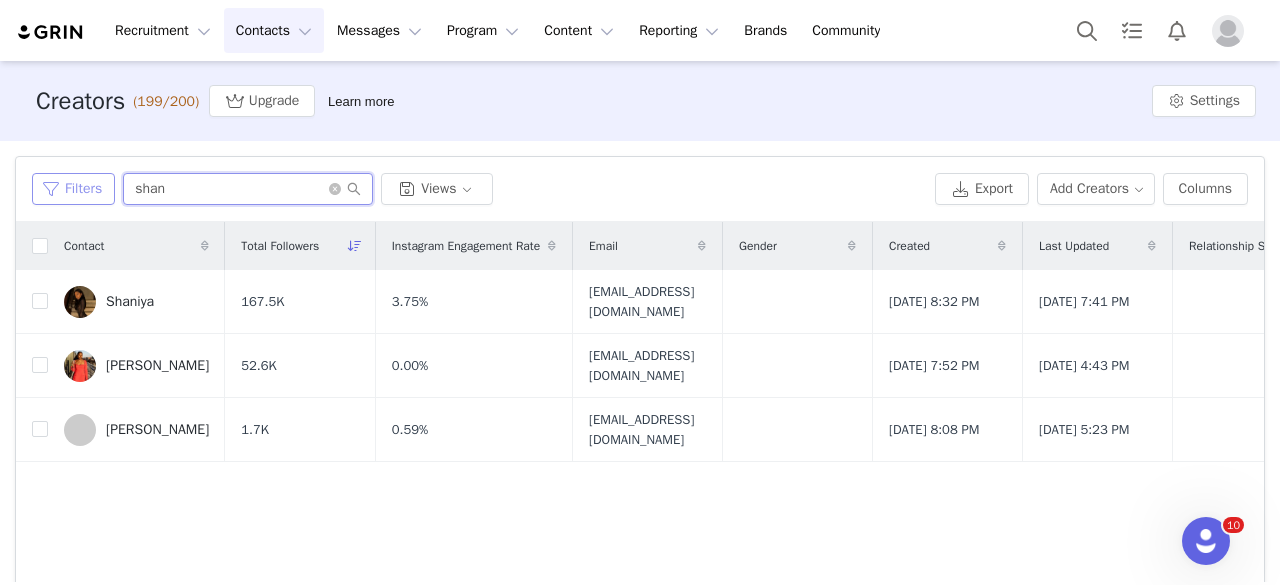 drag, startPoint x: 200, startPoint y: 201, endPoint x: 86, endPoint y: 185, distance: 115.11733 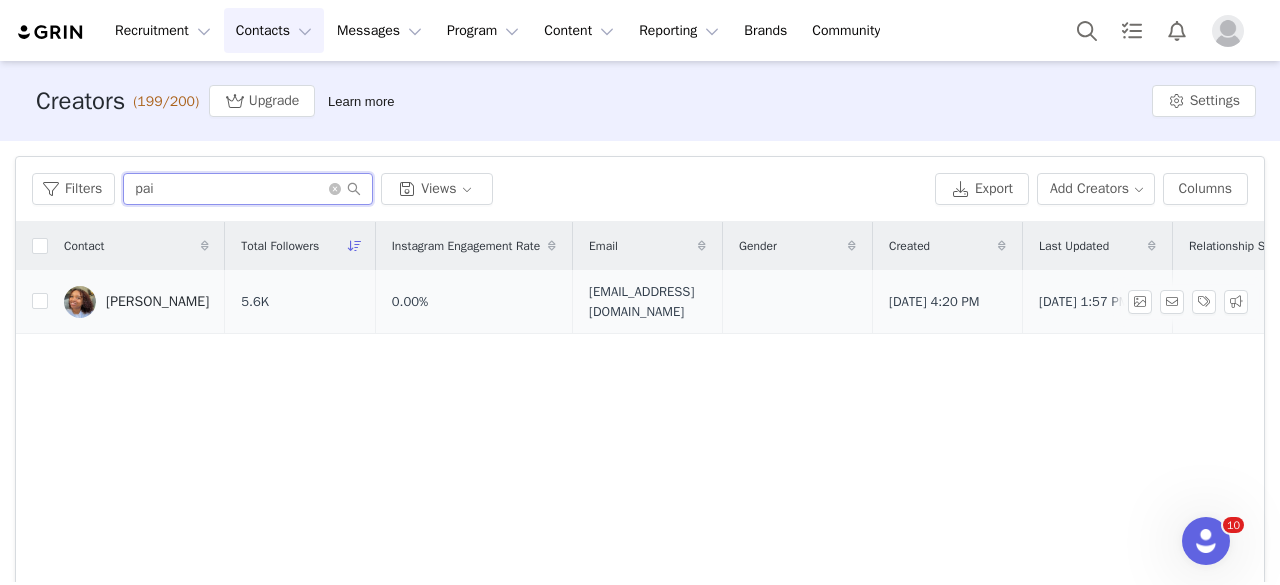 type on "pai" 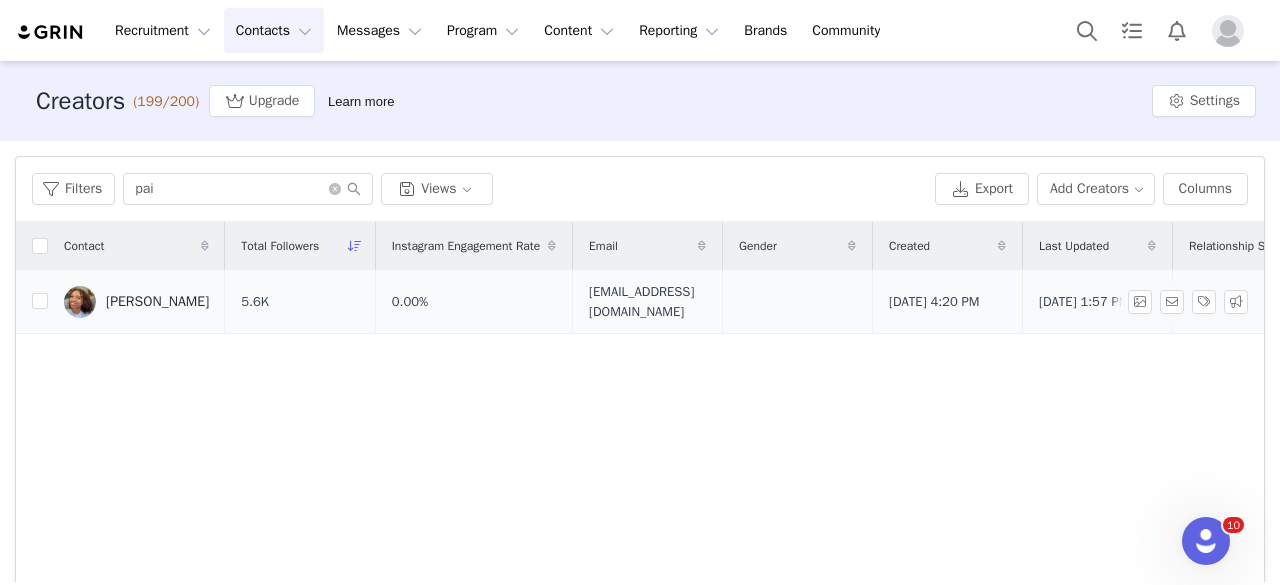 click at bounding box center (80, 302) 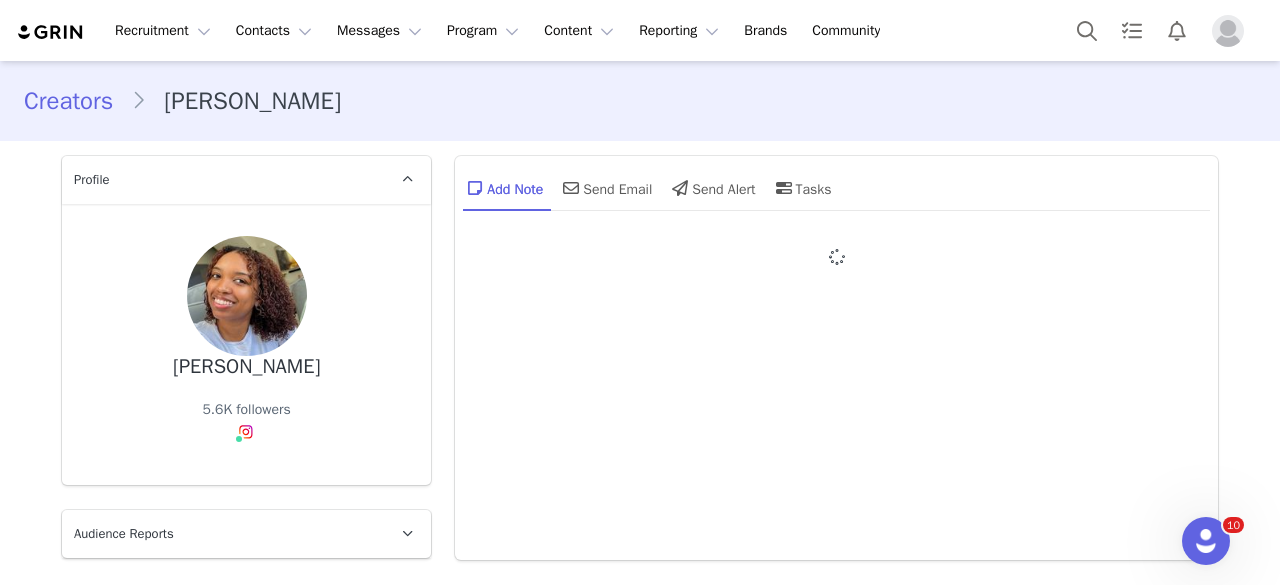 type on "+1 (United States)" 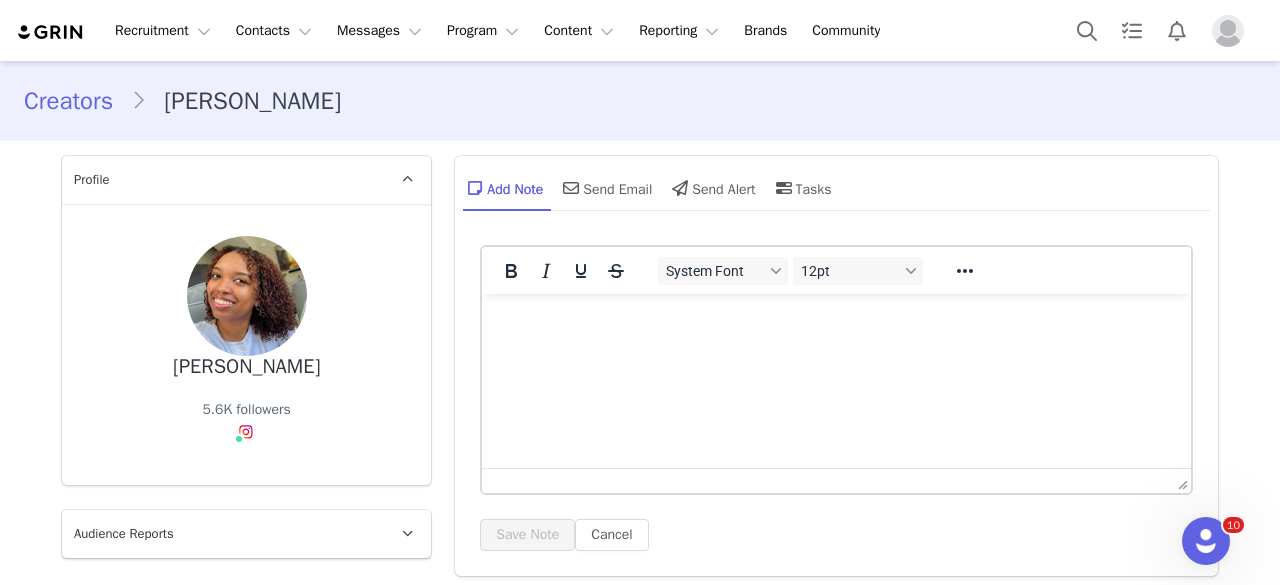 scroll, scrollTop: 0, scrollLeft: 0, axis: both 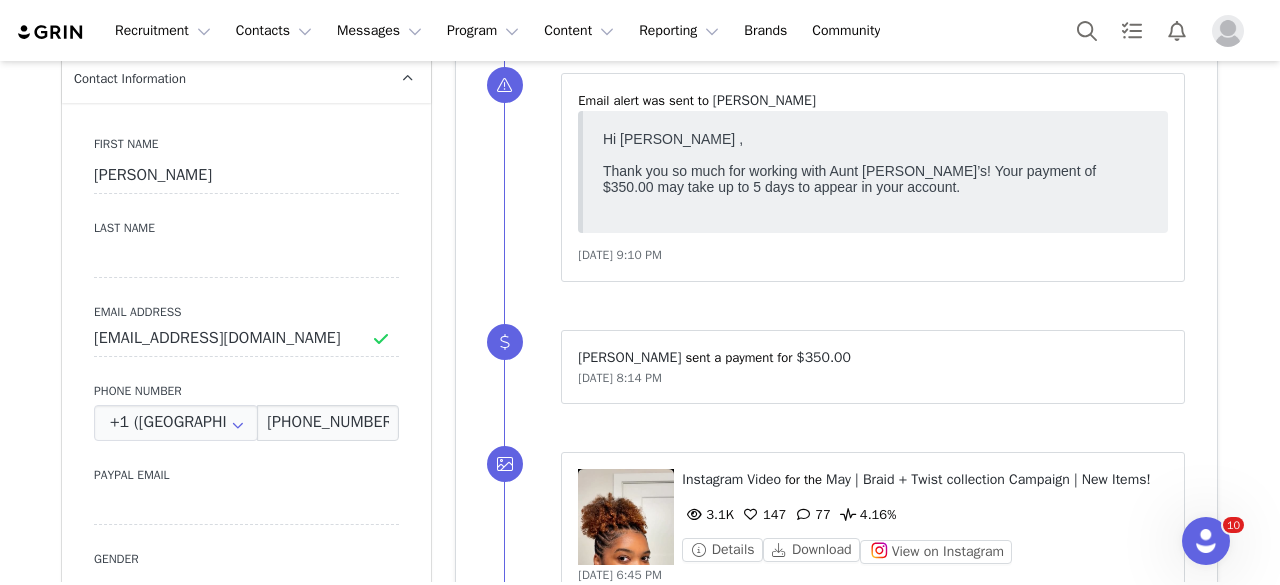 click at bounding box center (1228, 31) 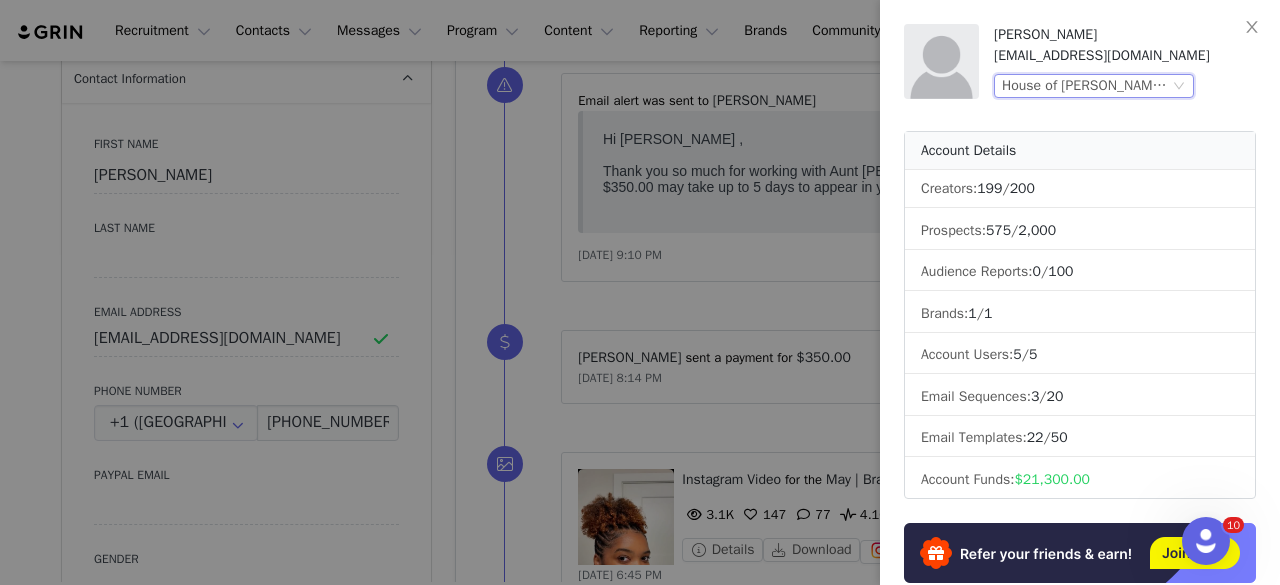 click on "House of Cheatham, Inc. (Aunt Jackie’s)" at bounding box center (1085, 86) 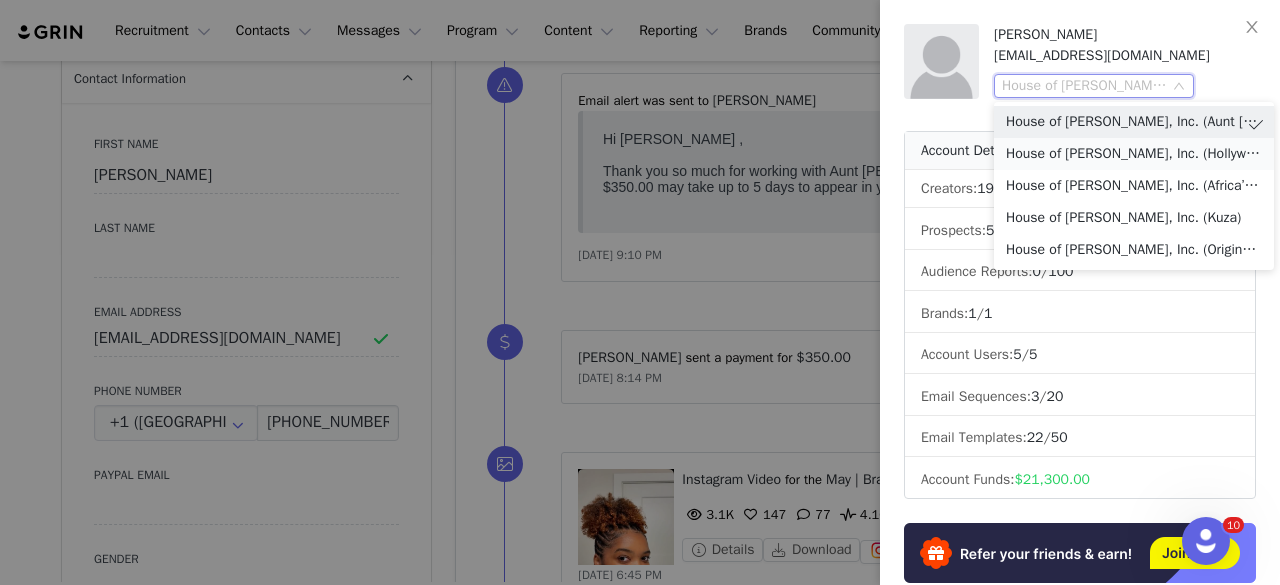 click on "House of Cheatham, Inc. (Hollywood Beauty)" at bounding box center [1134, 154] 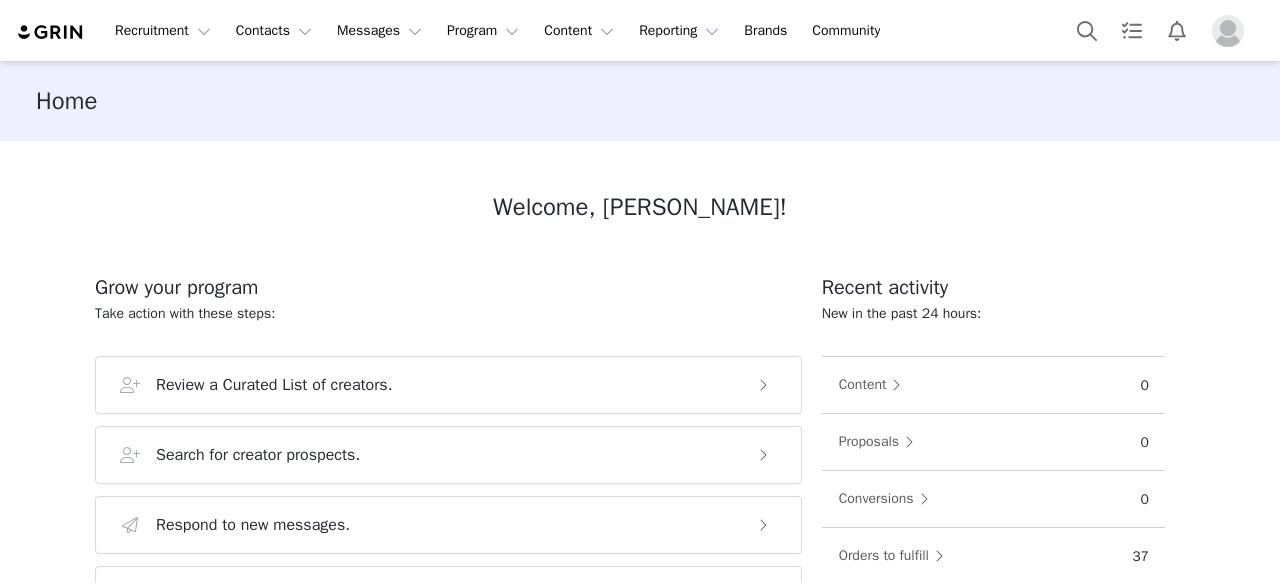 scroll, scrollTop: 0, scrollLeft: 0, axis: both 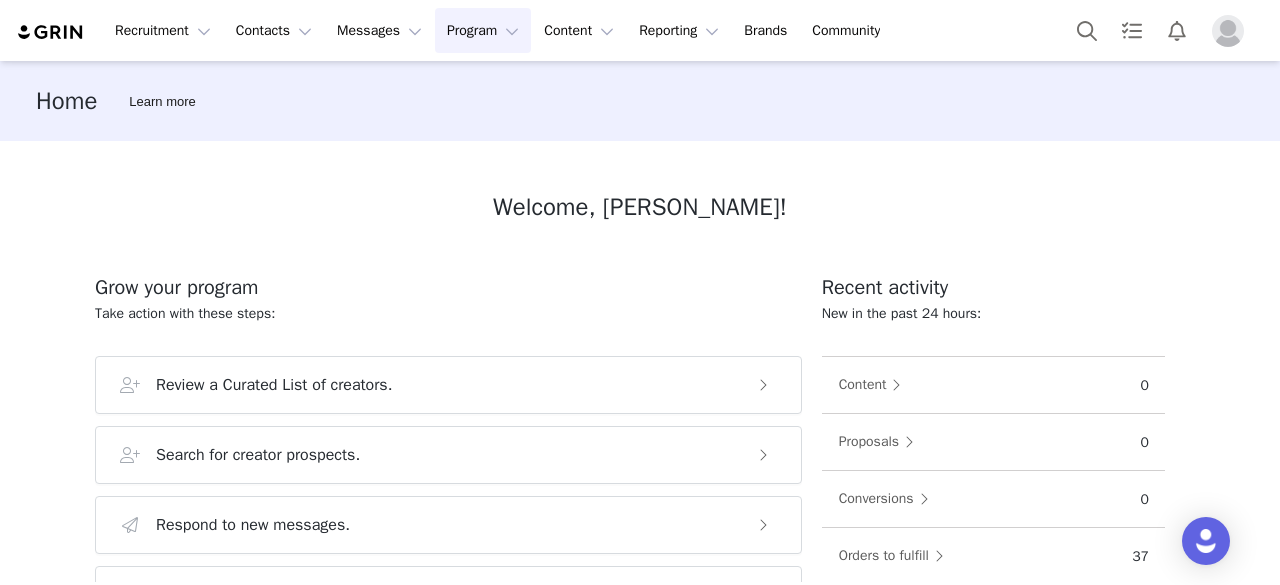 click on "Program Program" at bounding box center [483, 30] 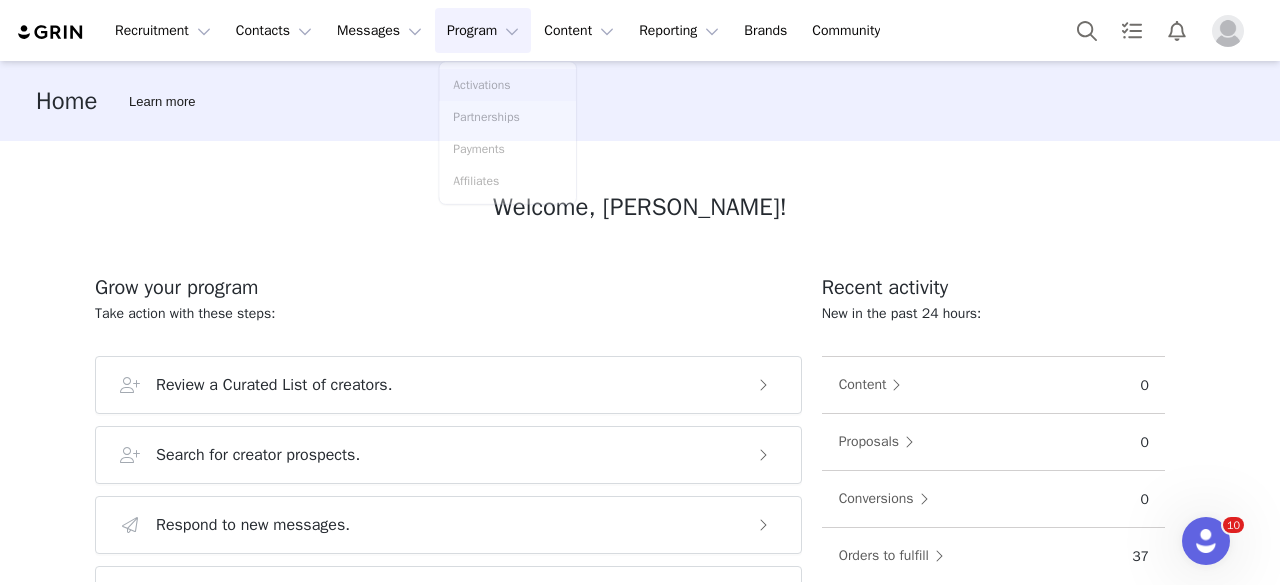 scroll, scrollTop: 0, scrollLeft: 0, axis: both 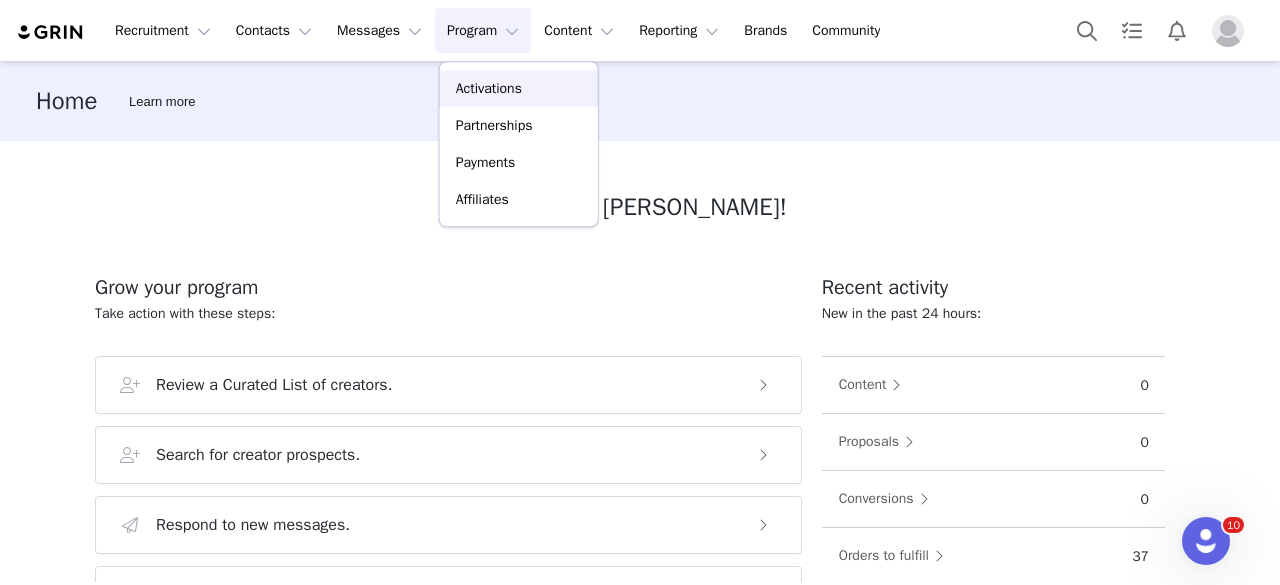 click on "Activations" at bounding box center (489, 88) 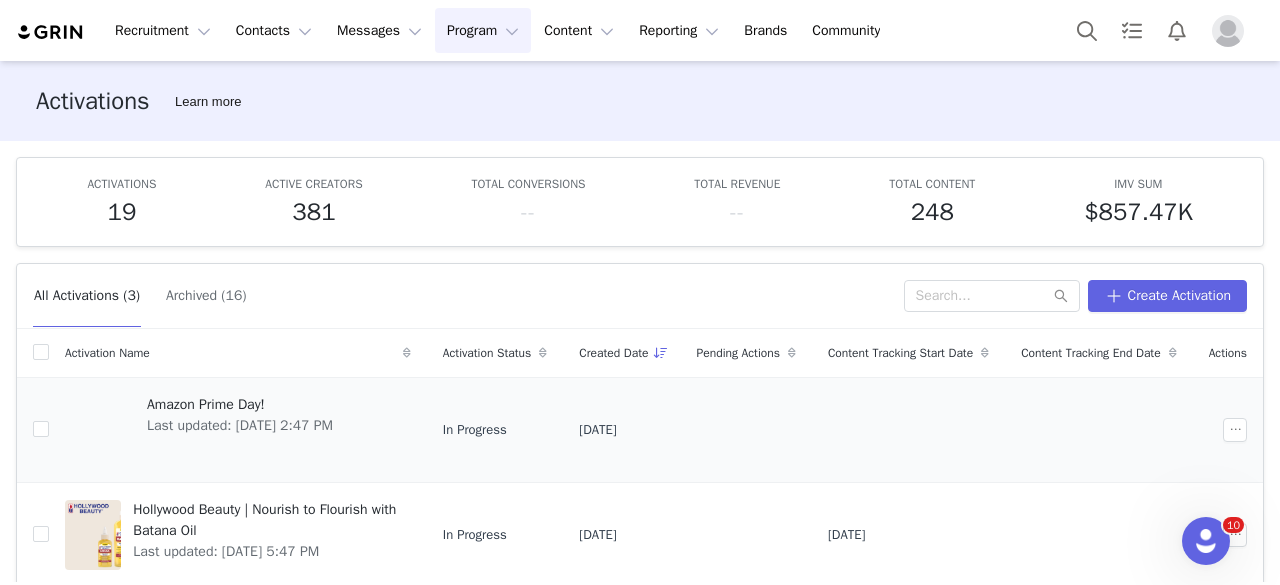 scroll, scrollTop: 76, scrollLeft: 0, axis: vertical 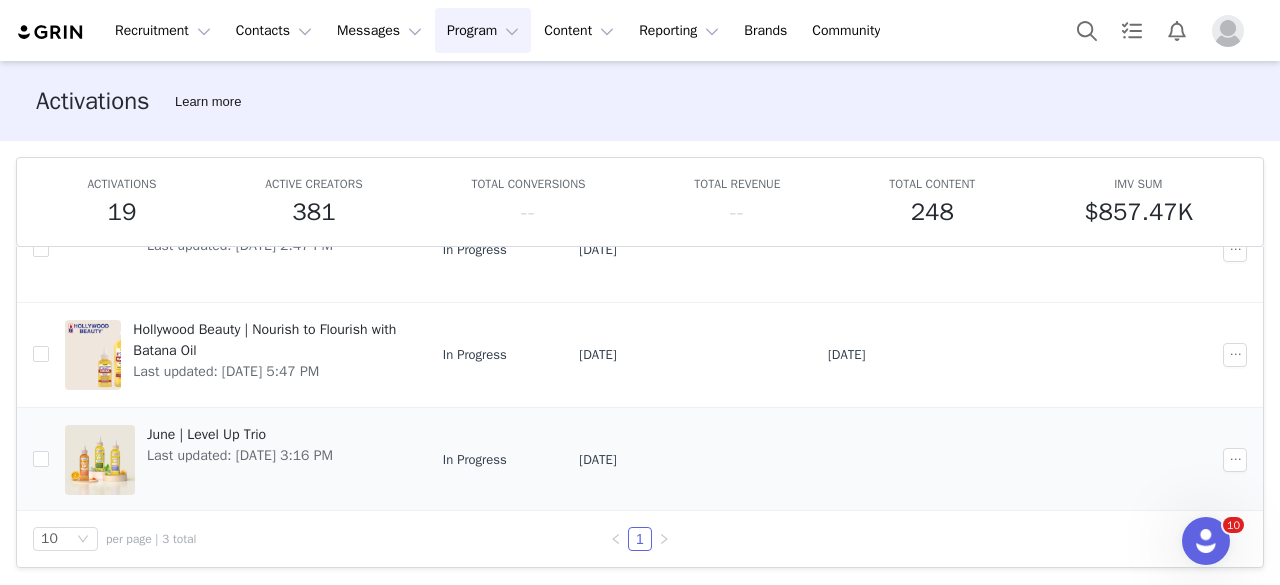 click on "June | Level Up Trio" at bounding box center (240, 434) 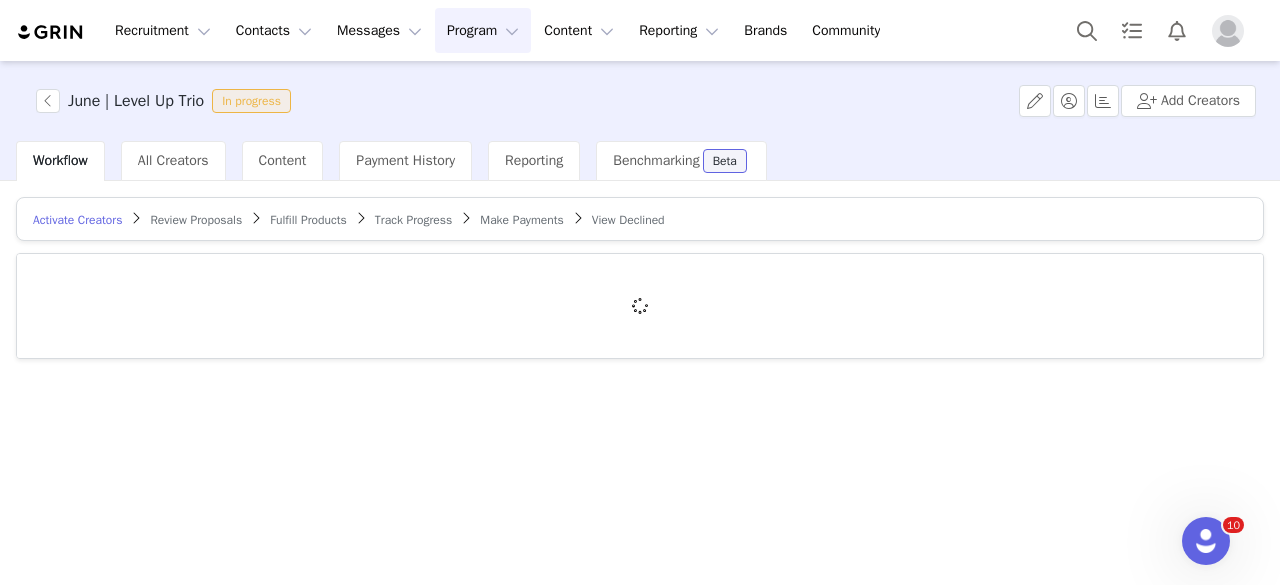 click on "Make Payments" at bounding box center (521, 220) 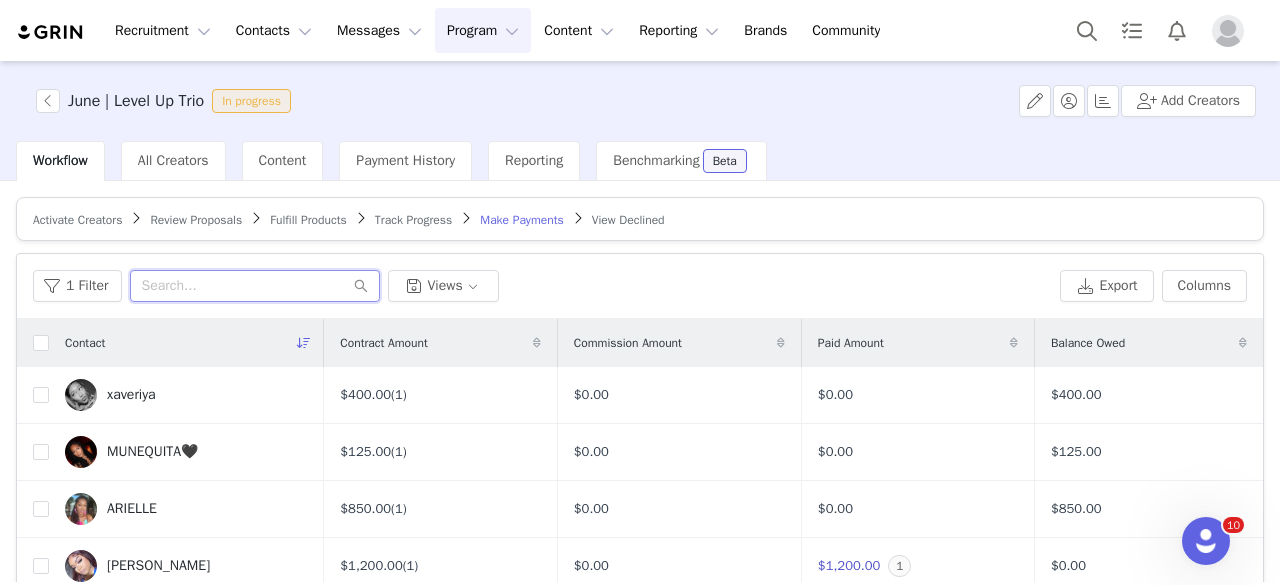 click at bounding box center (255, 286) 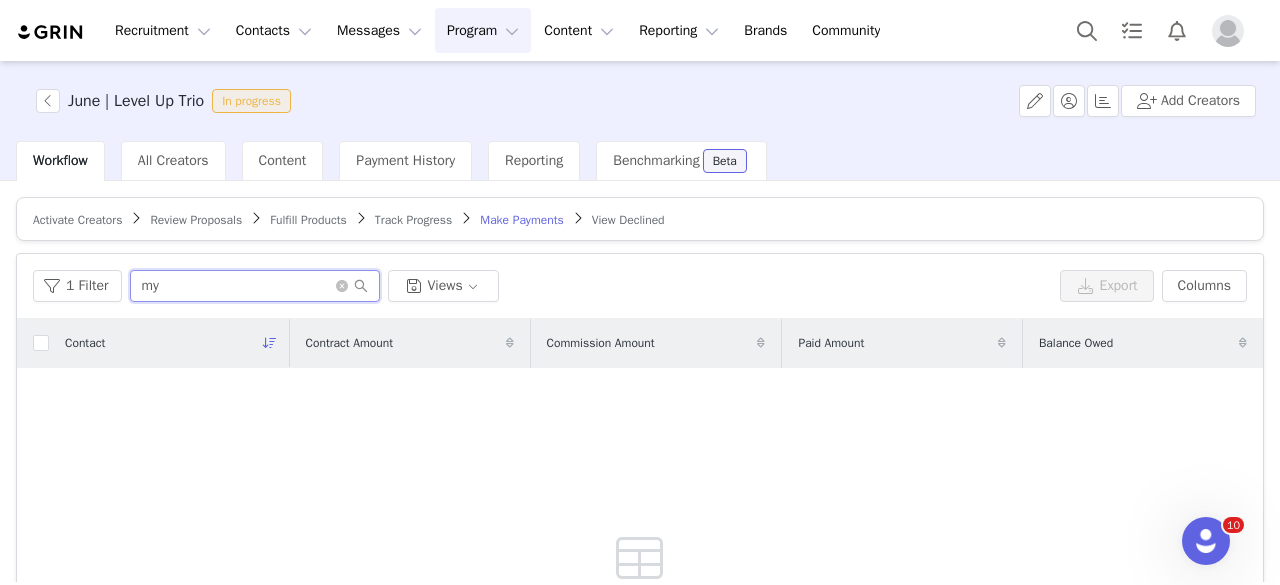 type on "m" 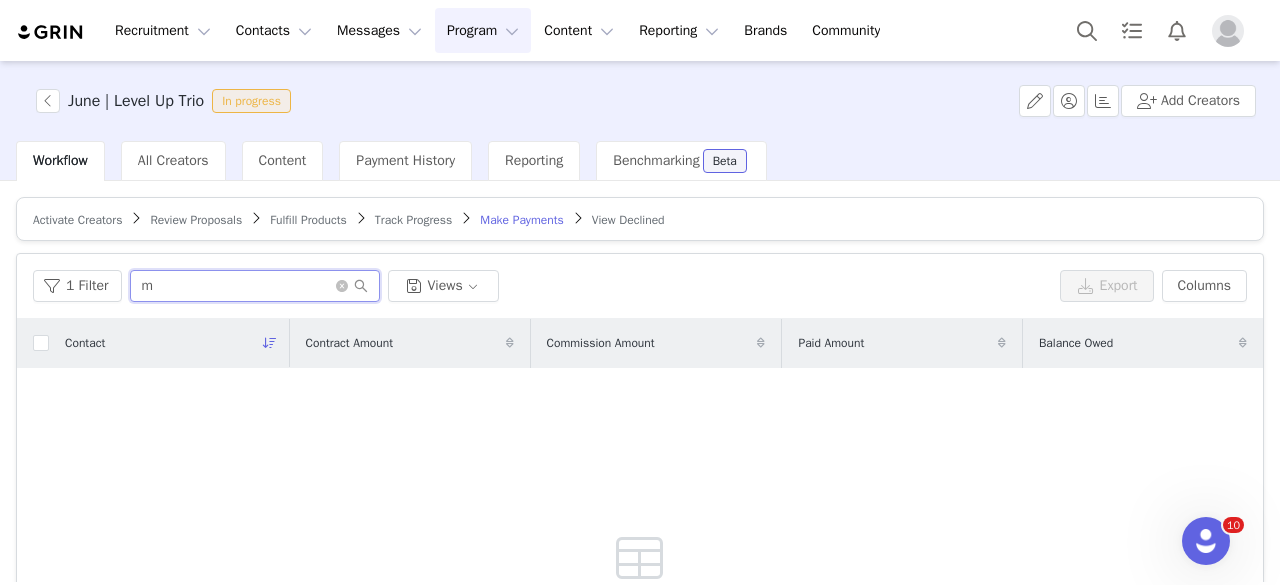 type 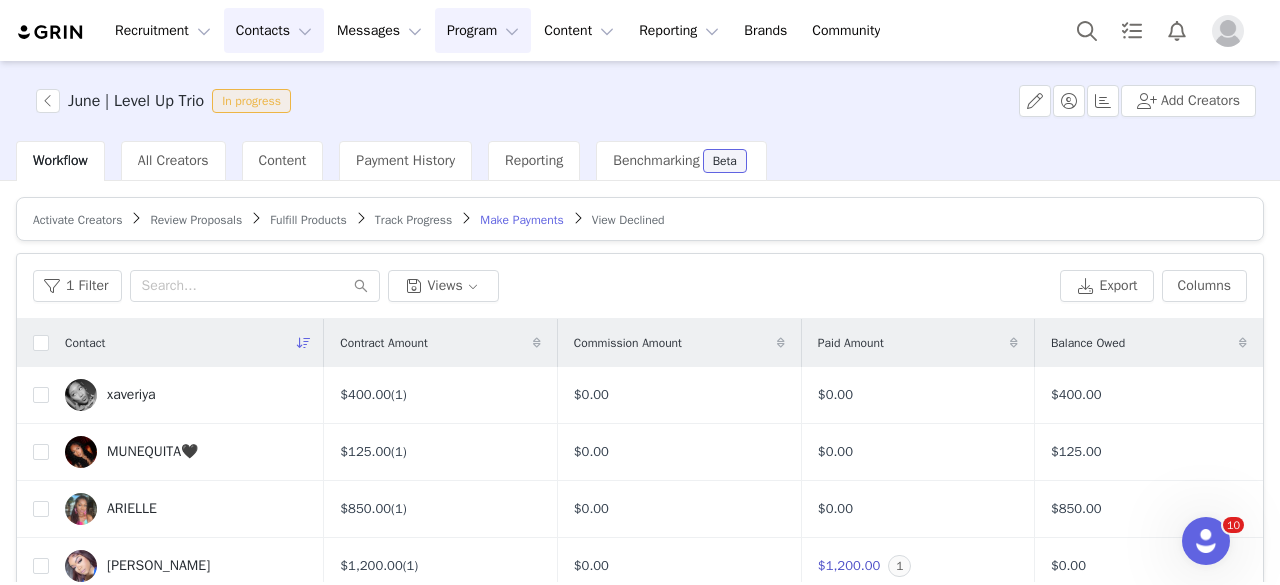 click on "Contacts Contacts" at bounding box center (274, 30) 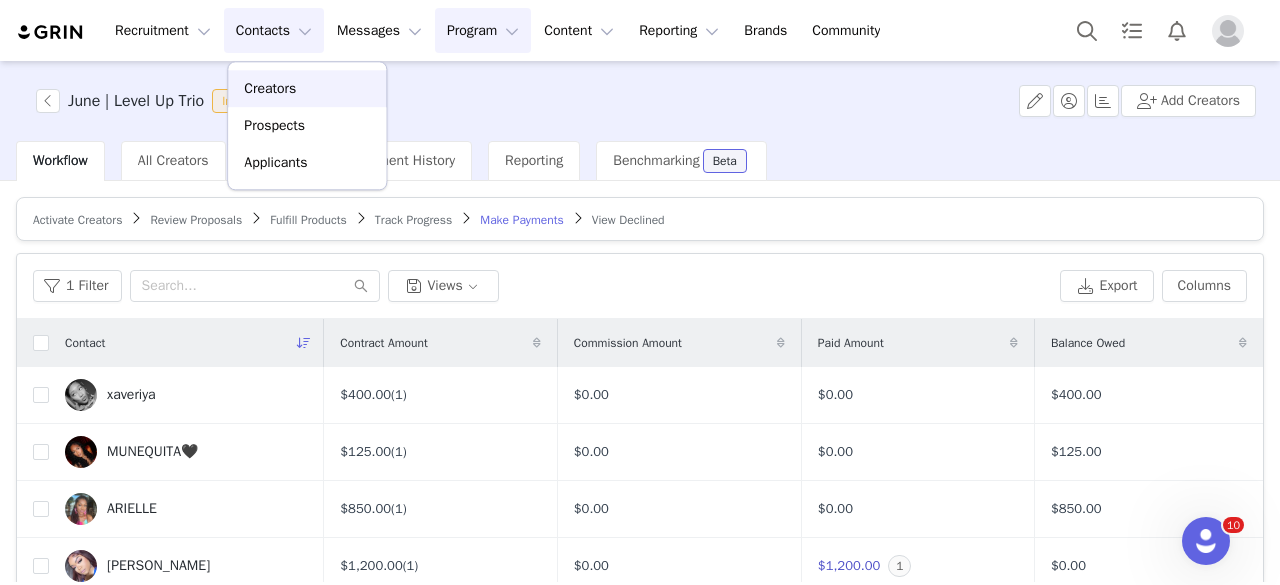 click on "Creators" at bounding box center (270, 88) 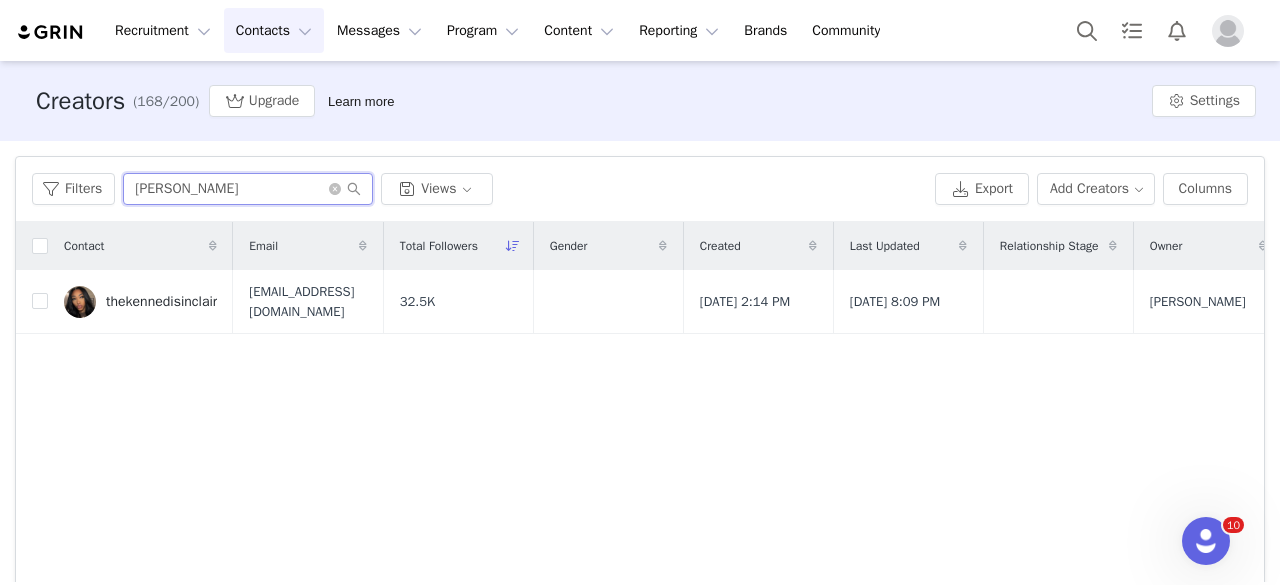 click on "ken" at bounding box center [248, 189] 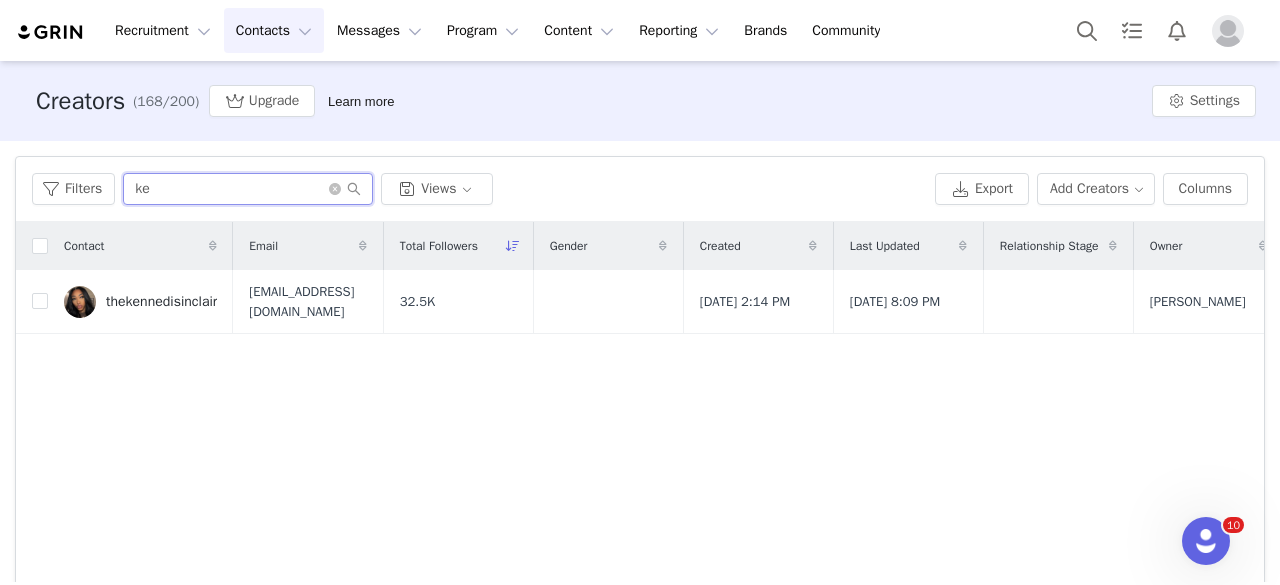 type on "k" 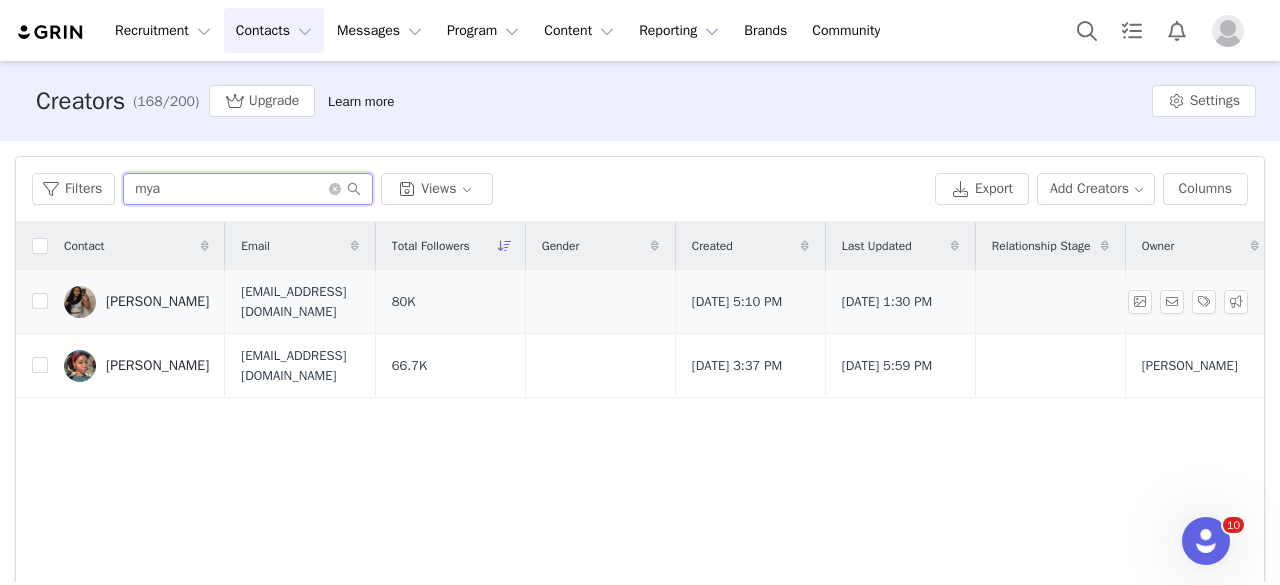 type on "mya" 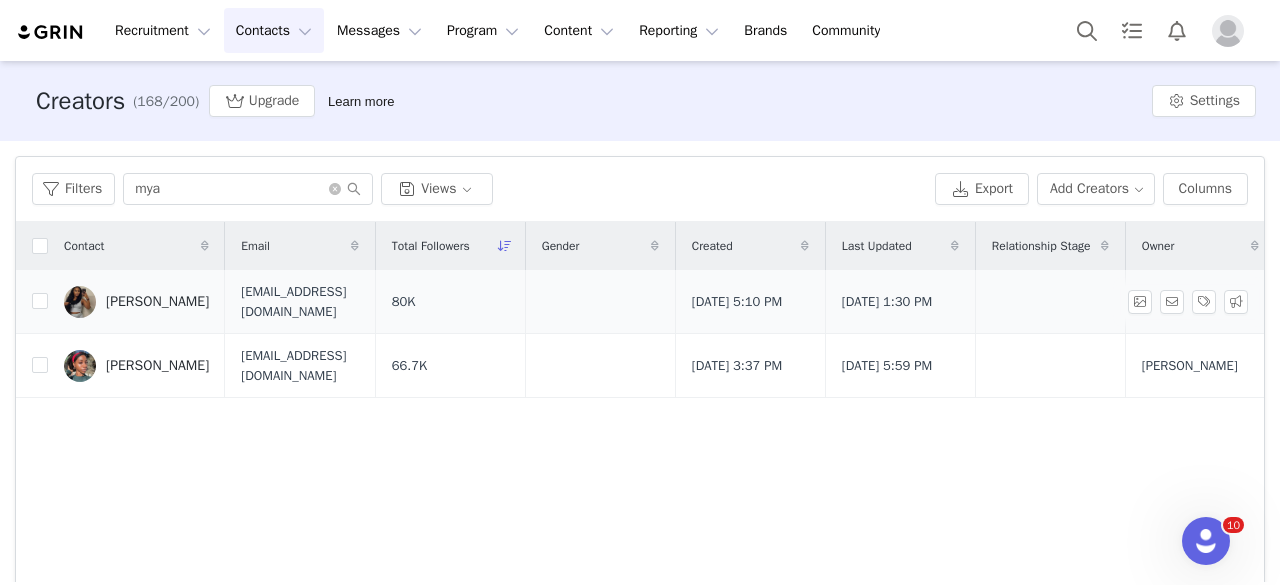 click at bounding box center (80, 302) 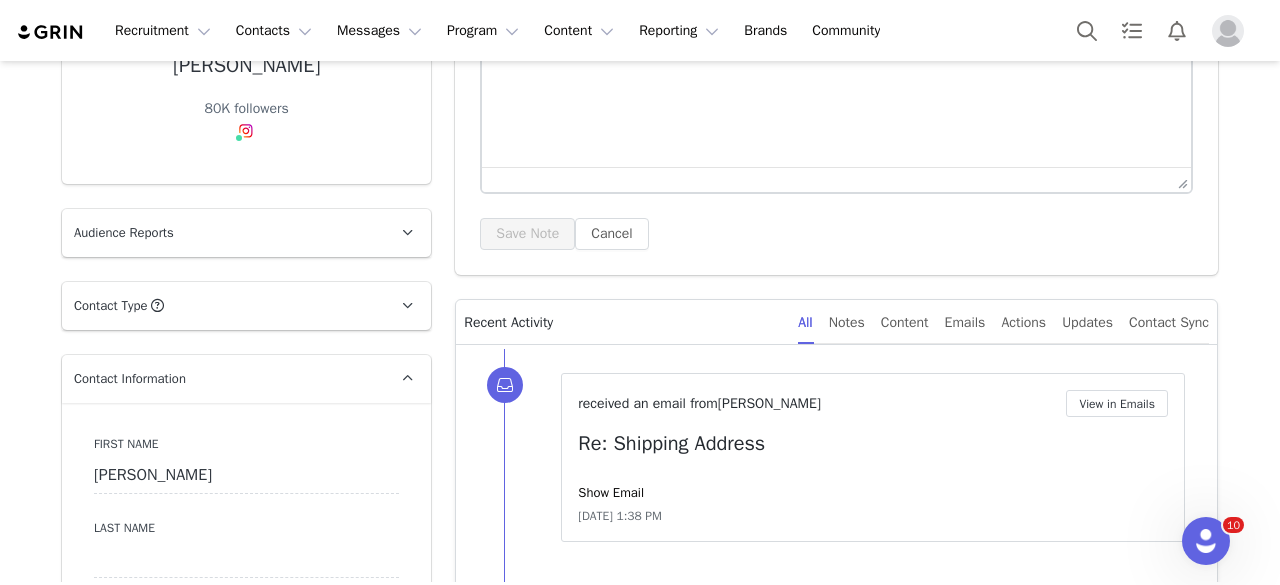 scroll, scrollTop: 430, scrollLeft: 0, axis: vertical 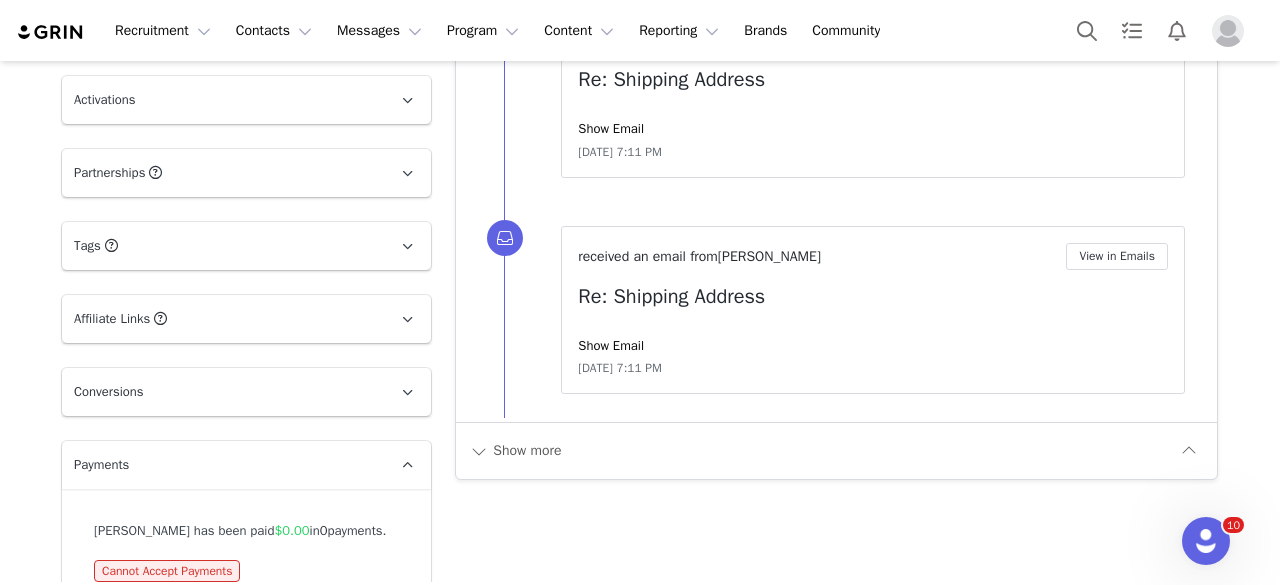 click on "Activations" at bounding box center (222, 100) 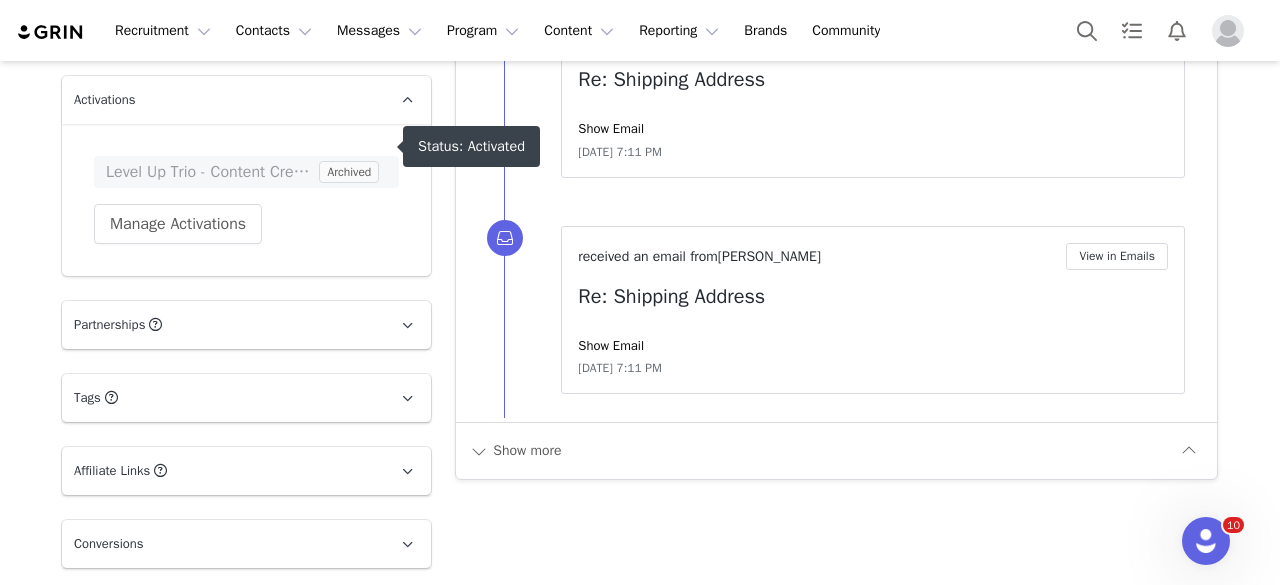 click on "Level Up Trio - Content Creators" at bounding box center [210, 172] 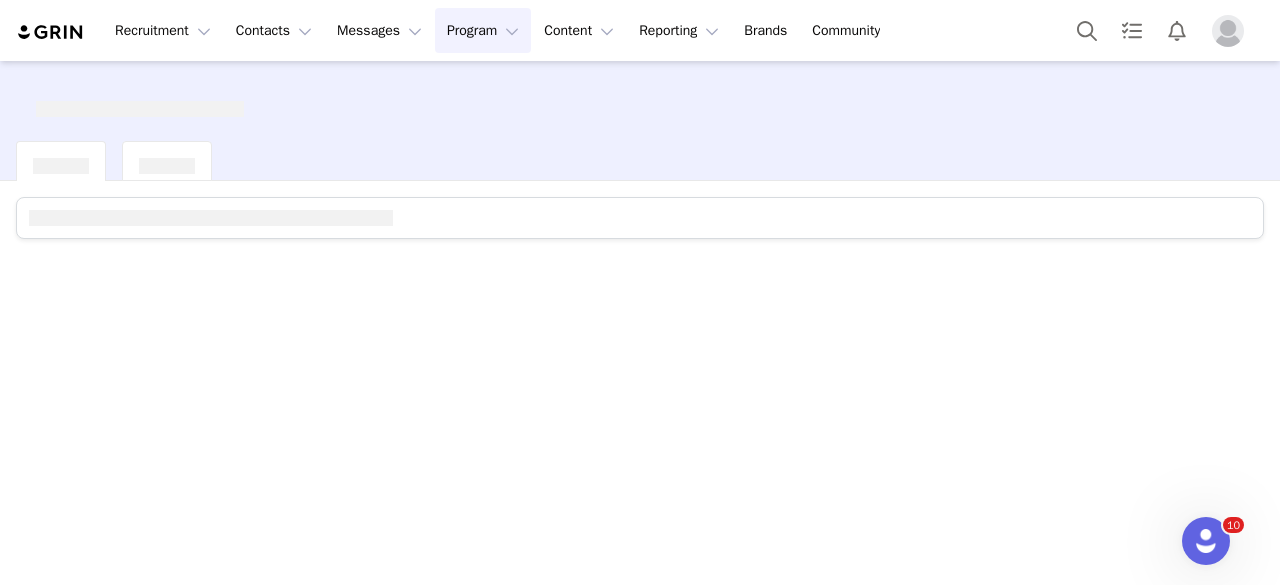 scroll, scrollTop: 0, scrollLeft: 0, axis: both 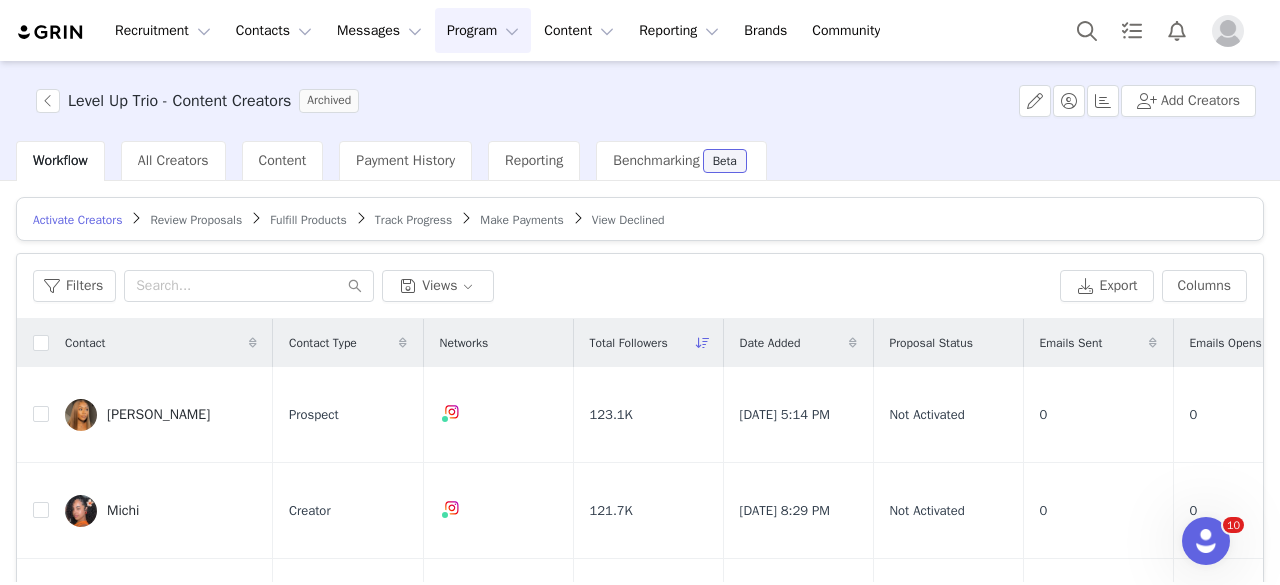 click on "Make Payments" at bounding box center (521, 220) 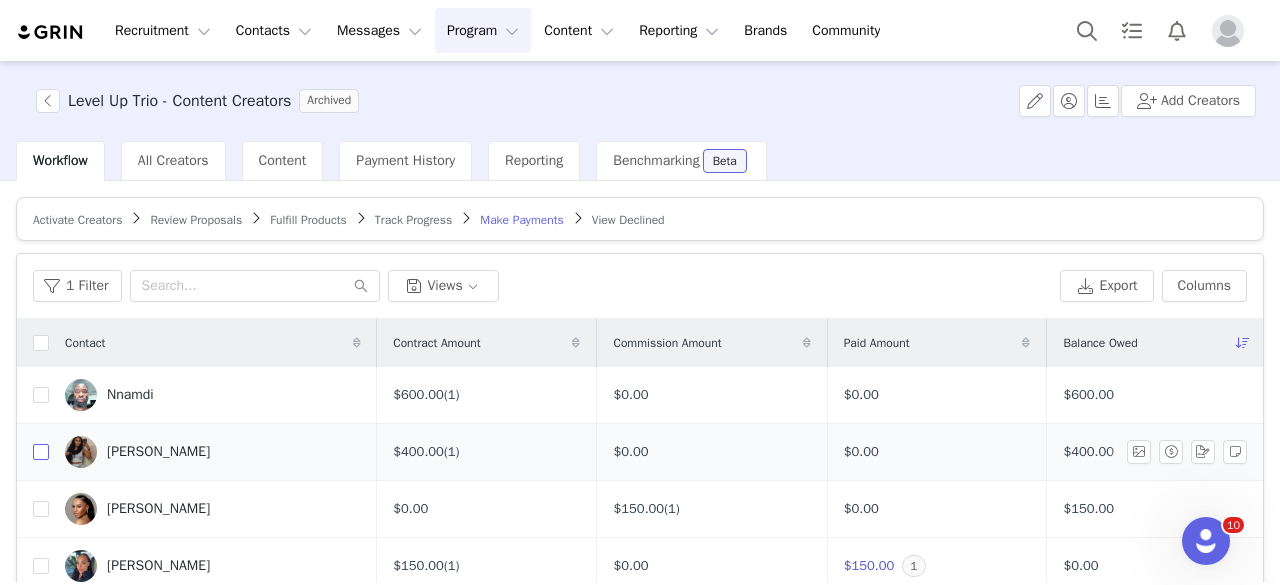 click at bounding box center [41, 452] 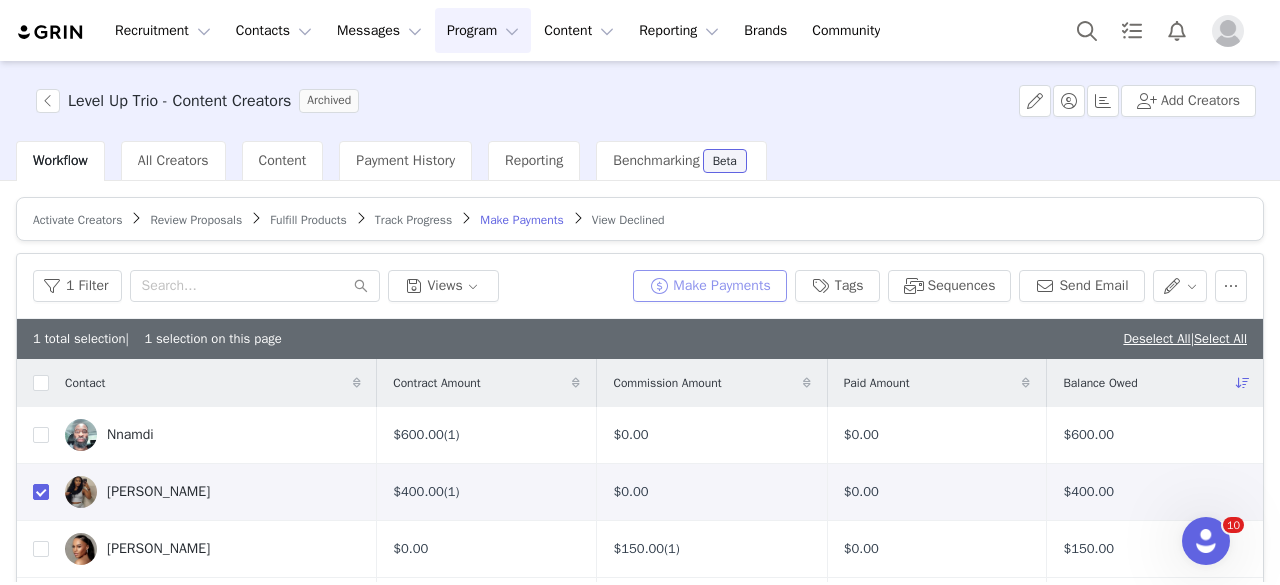 click on "Make Payments" at bounding box center [709, 286] 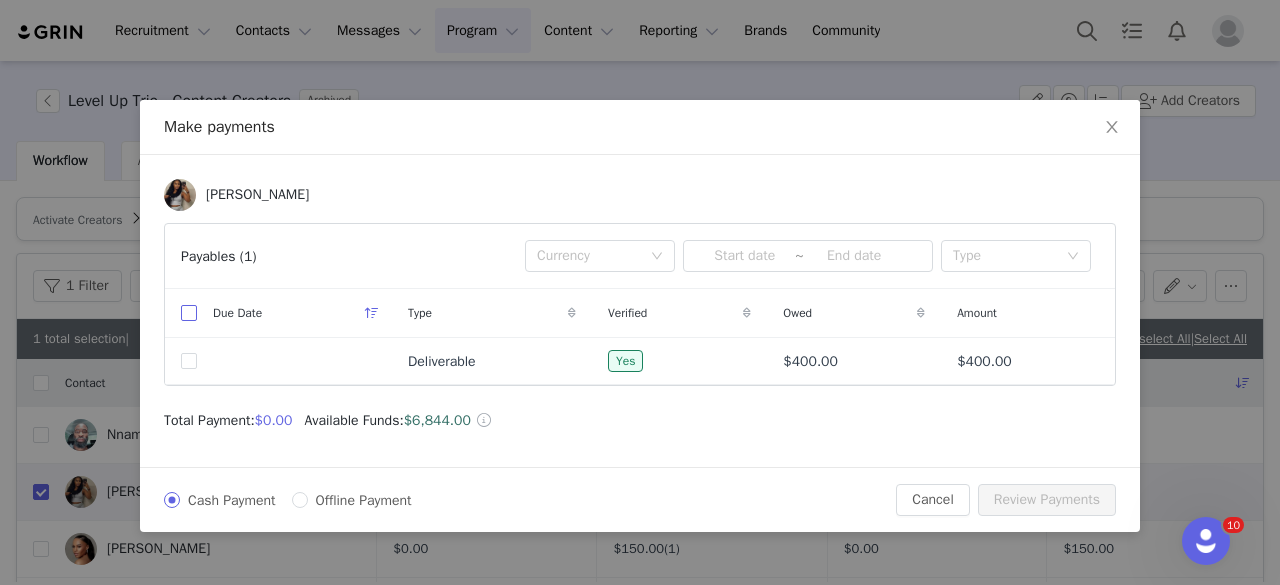click at bounding box center [189, 313] 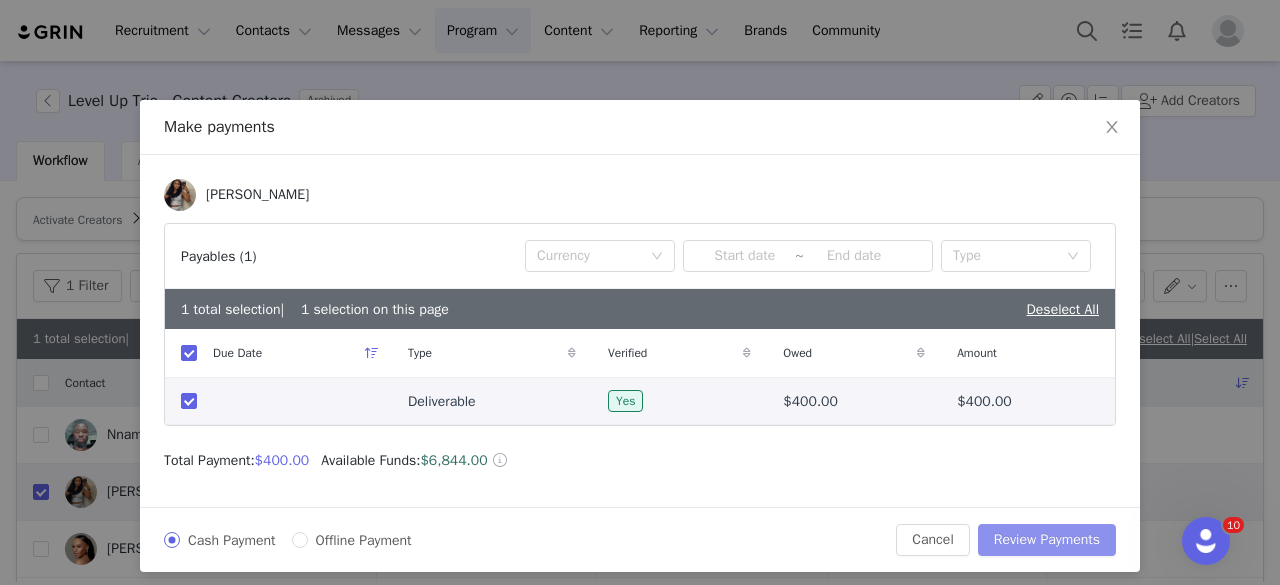 click on "Review Payments" at bounding box center [1047, 540] 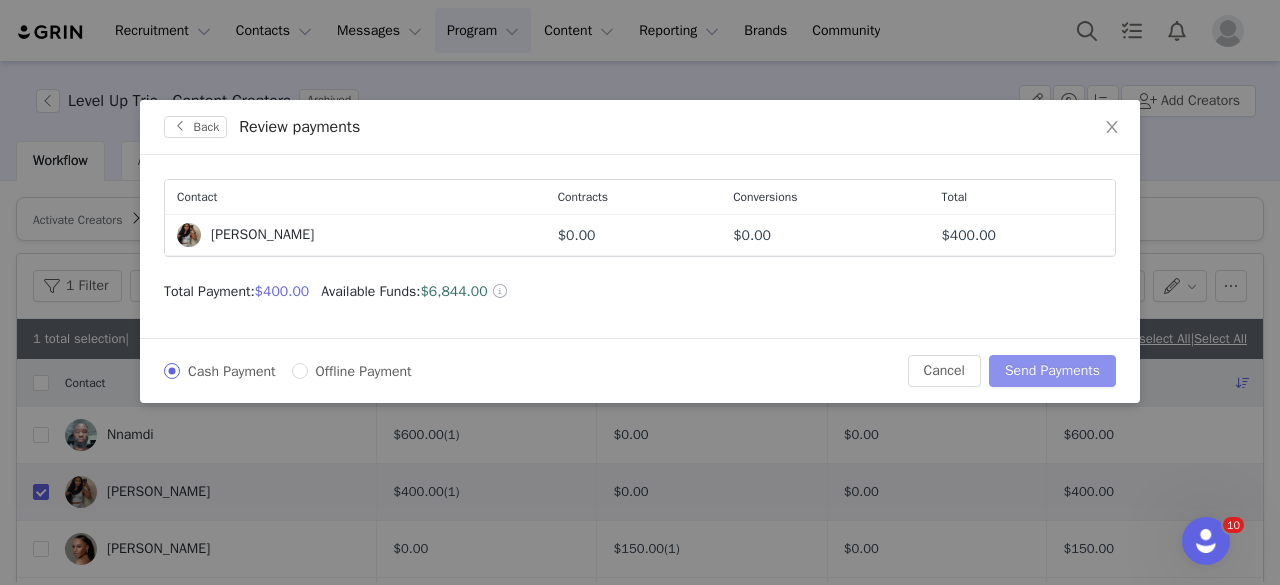 click on "Send Payments" at bounding box center [1052, 371] 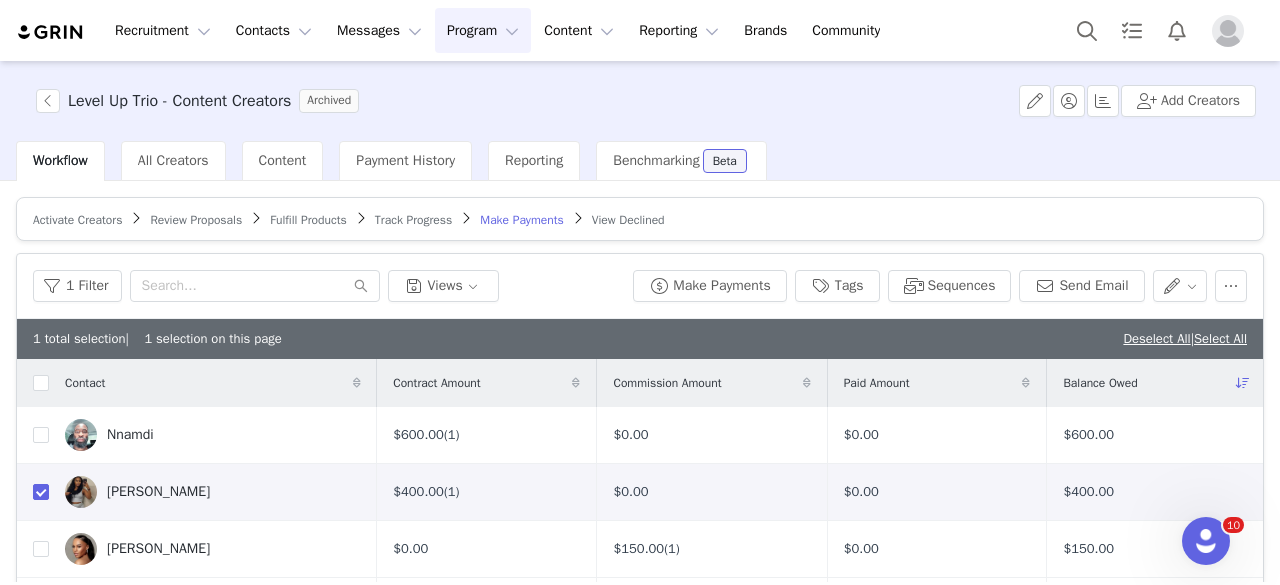 click at bounding box center [1228, 31] 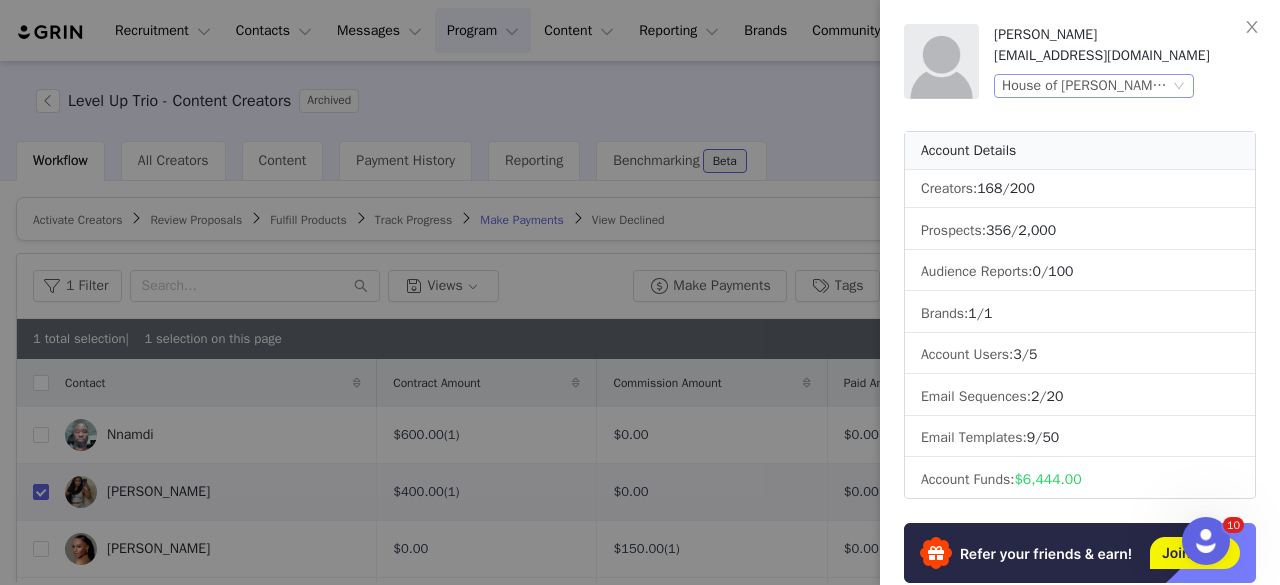 click on "House of Cheatham, Inc. (Hollywood Beauty)" at bounding box center (1085, 86) 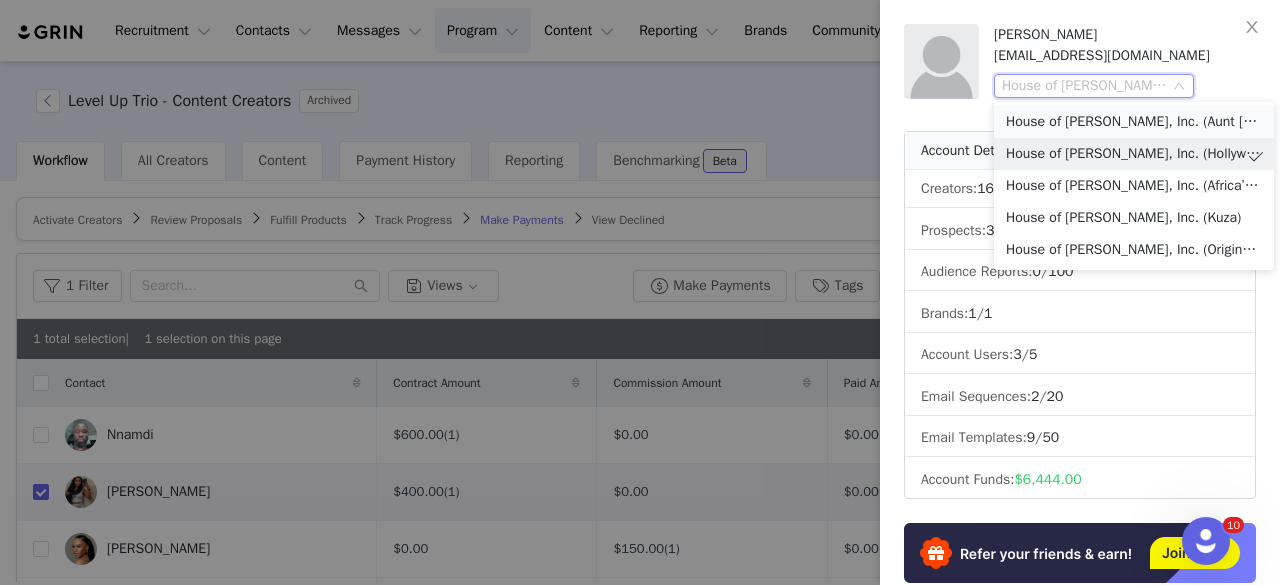 click on "House of Cheatham, Inc. (Aunt Jackie’s)" at bounding box center (1134, 122) 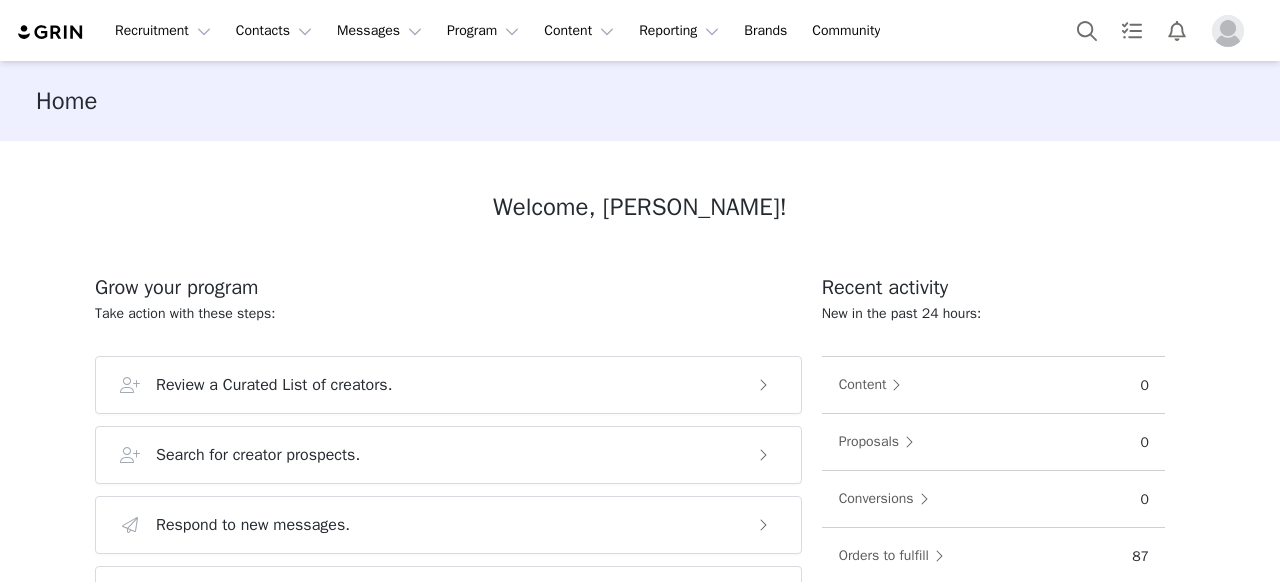scroll, scrollTop: 0, scrollLeft: 0, axis: both 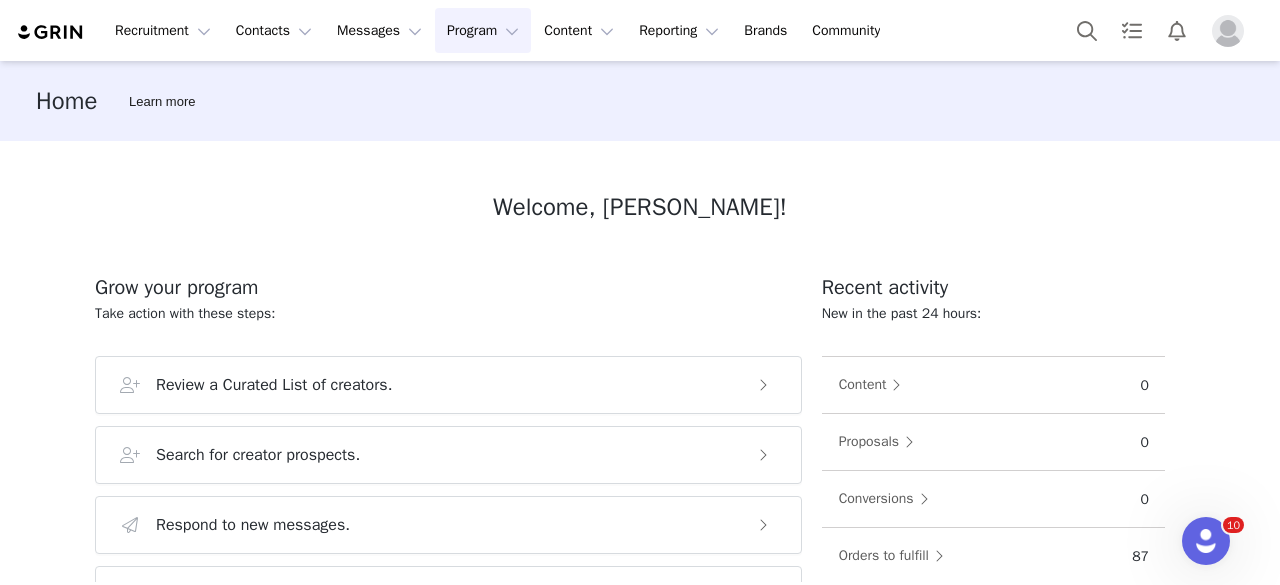 click on "Program Program" at bounding box center (483, 30) 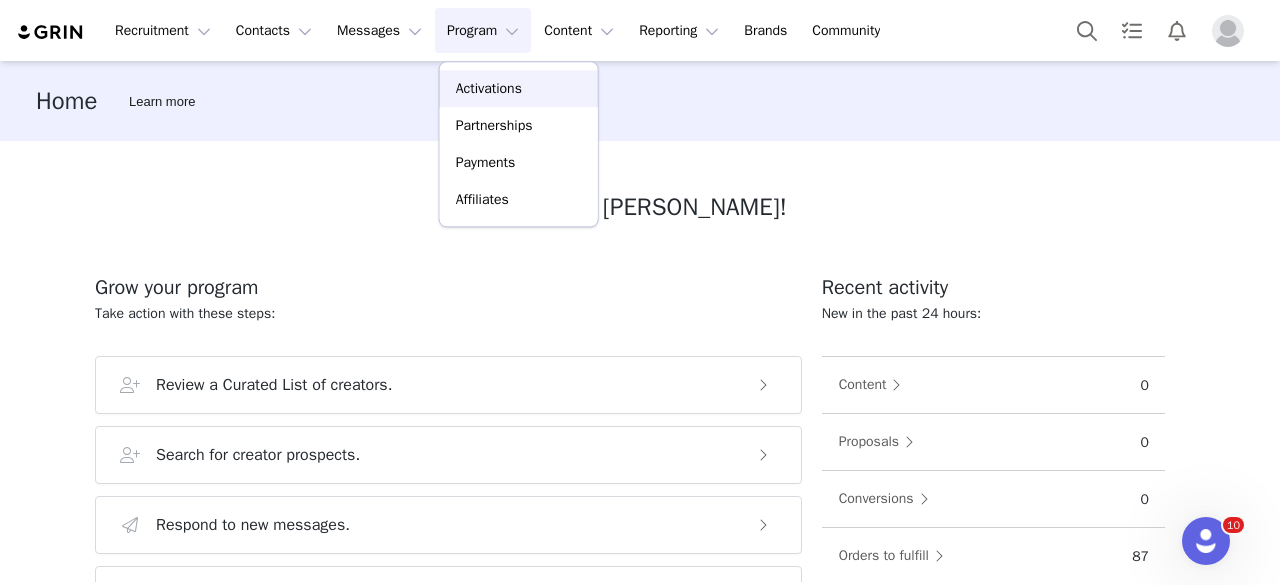 click on "Activations" at bounding box center (489, 88) 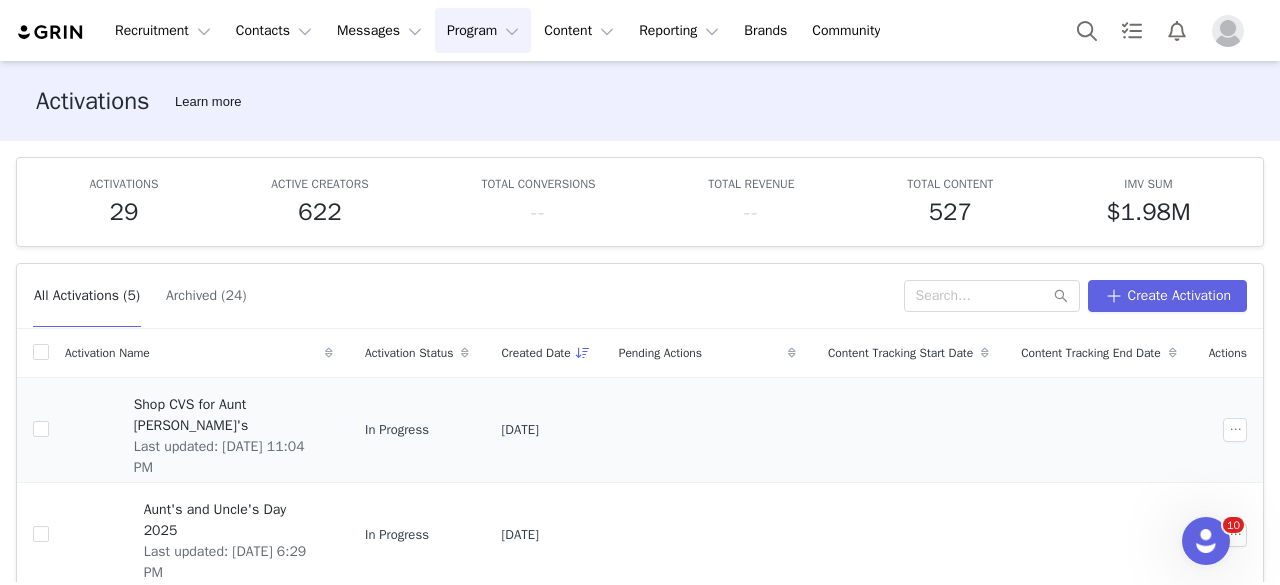 click on "Shop CVS for Aunt [PERSON_NAME]'s" at bounding box center [227, 415] 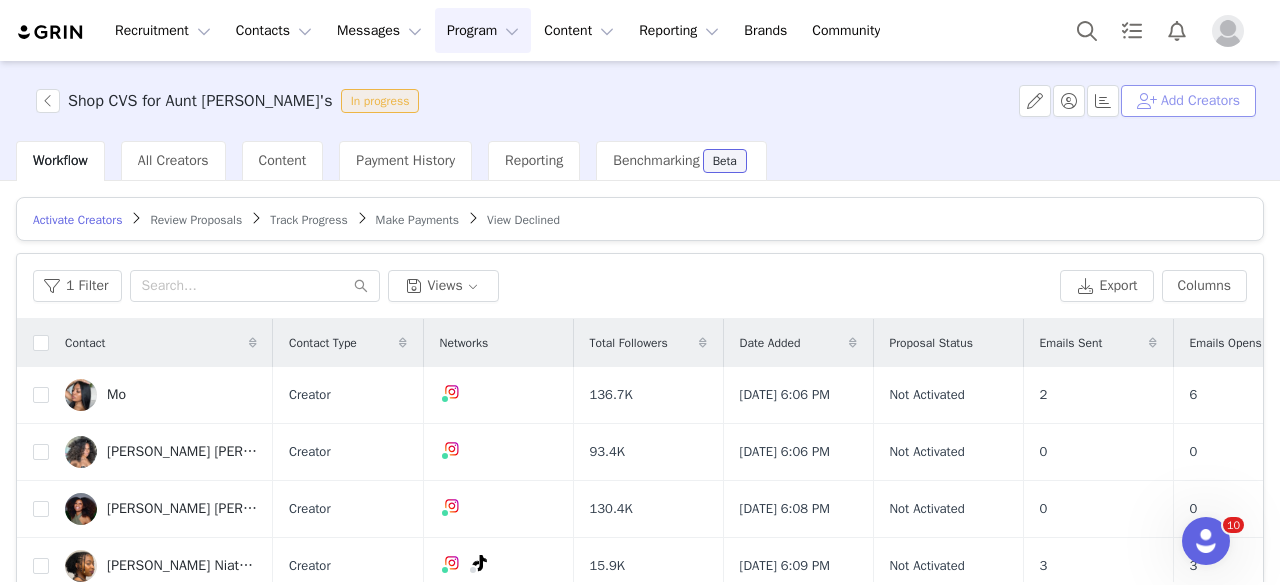 click on "Add Creators" at bounding box center (1188, 101) 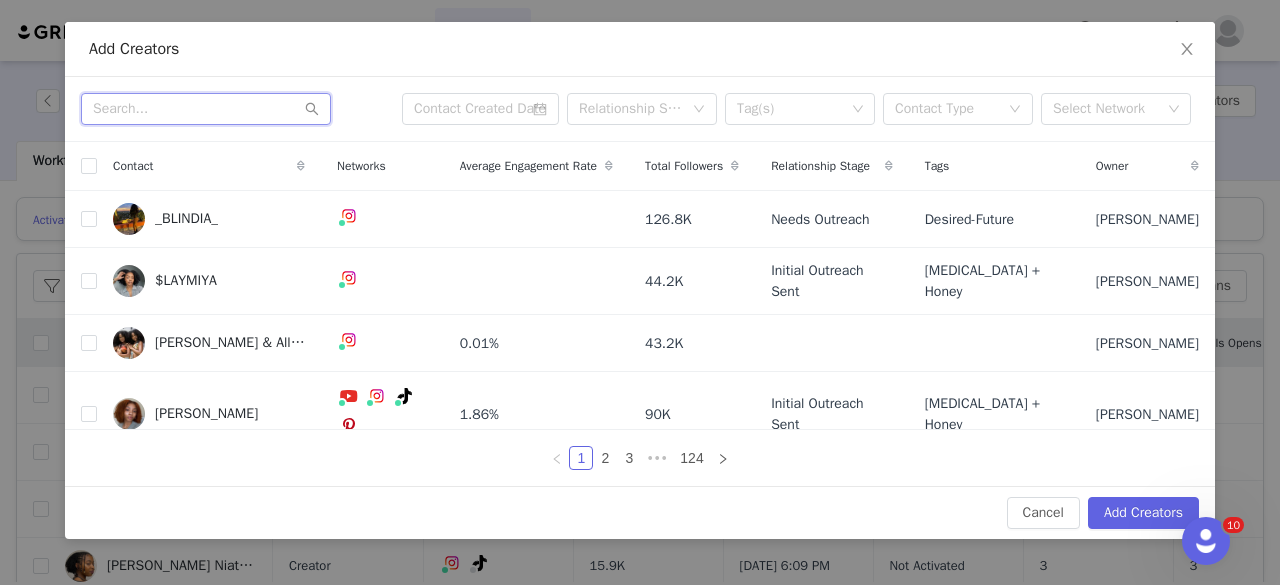 click at bounding box center (206, 109) 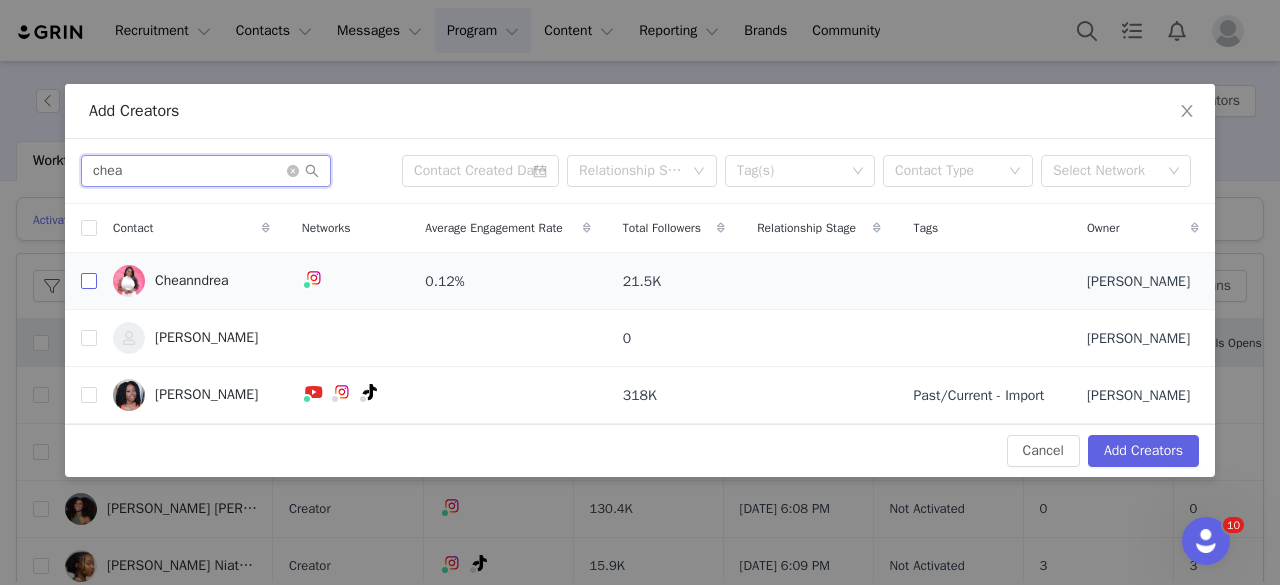 type on "chea" 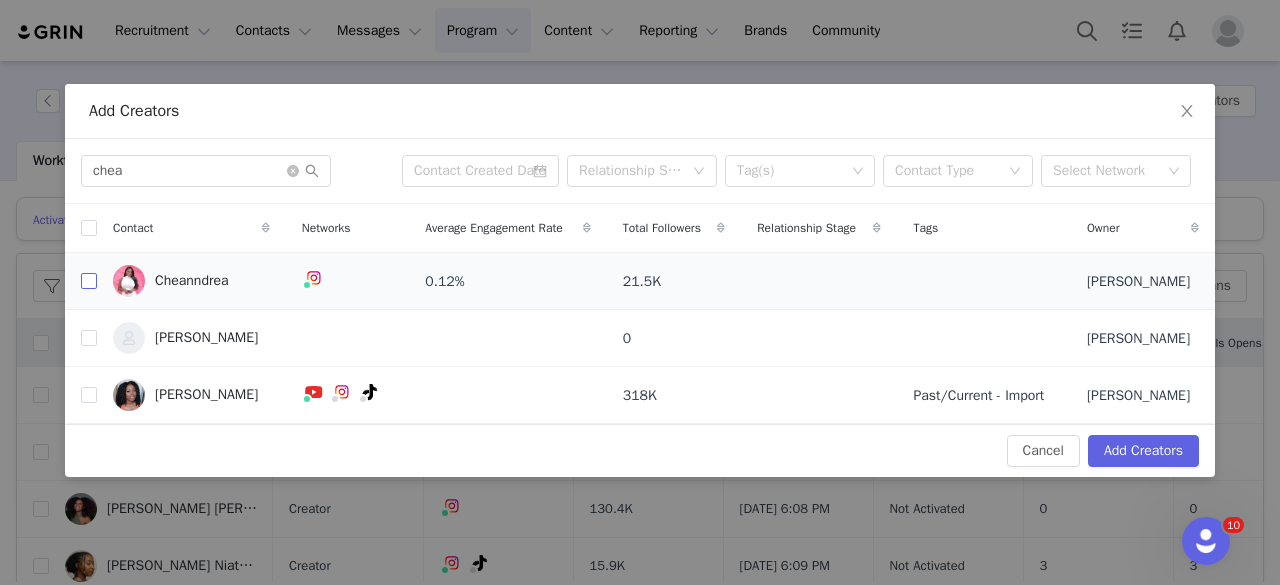 click at bounding box center [89, 281] 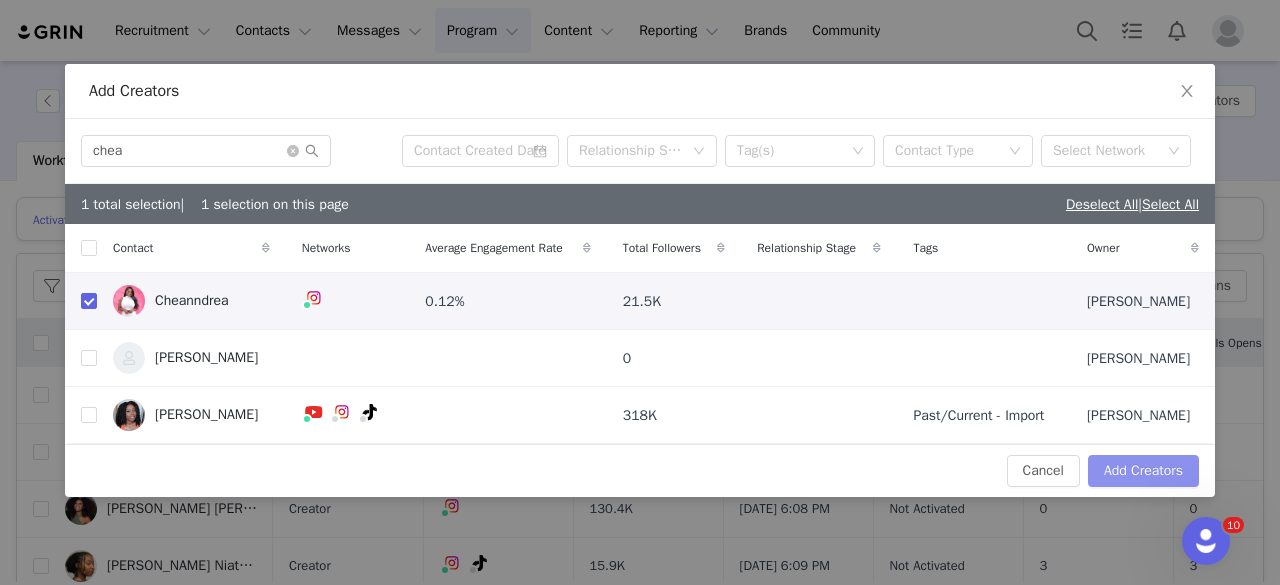 click on "Add Creators" at bounding box center (1143, 471) 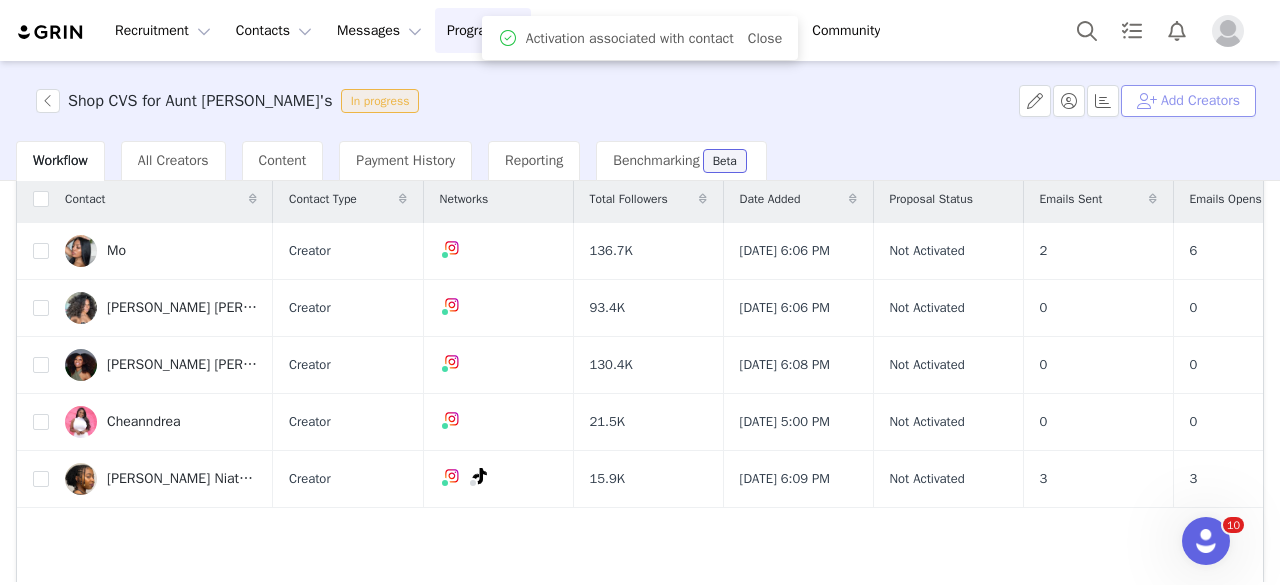 scroll, scrollTop: 146, scrollLeft: 0, axis: vertical 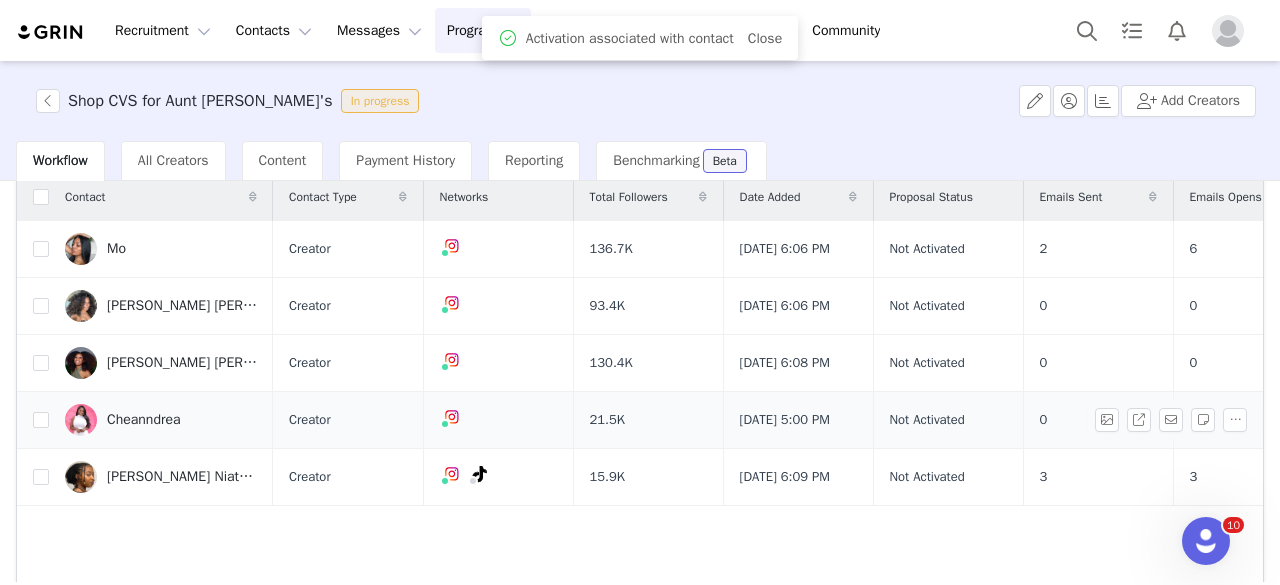 click at bounding box center (81, 420) 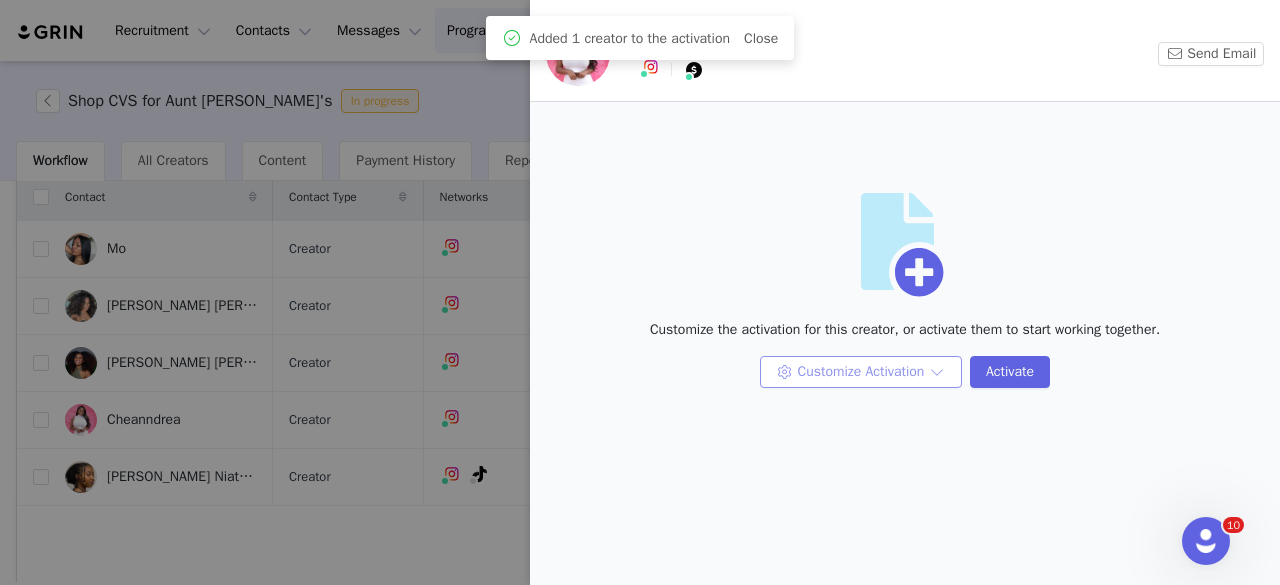 click on "Customize Activation" at bounding box center [861, 372] 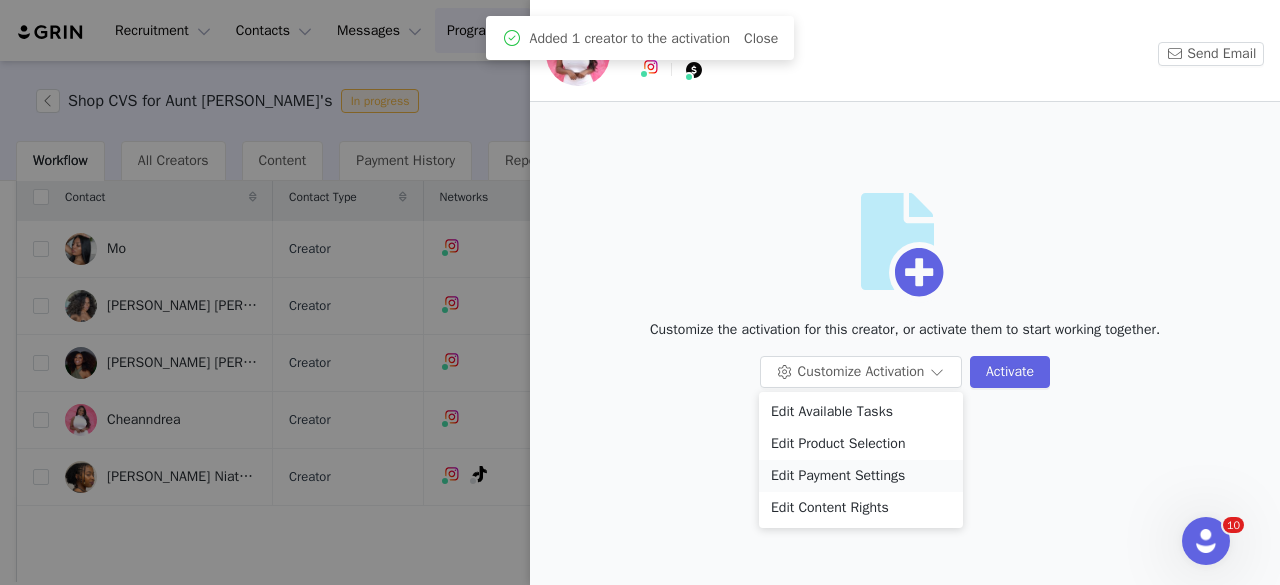click on "Edit Payment Settings" at bounding box center [861, 476] 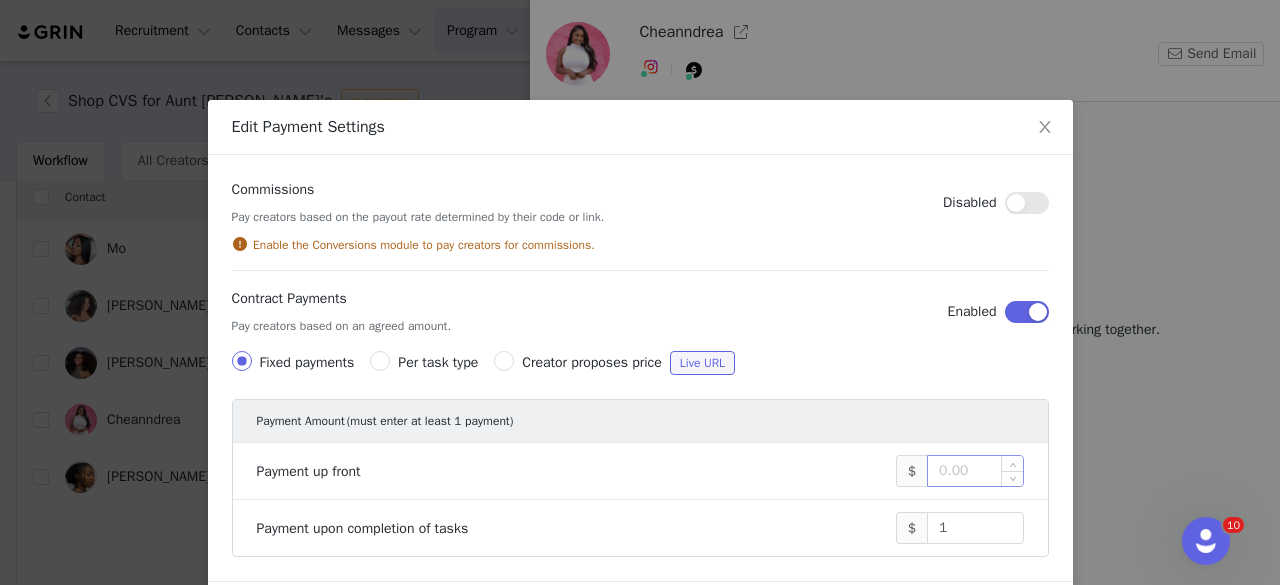 scroll, scrollTop: 57, scrollLeft: 0, axis: vertical 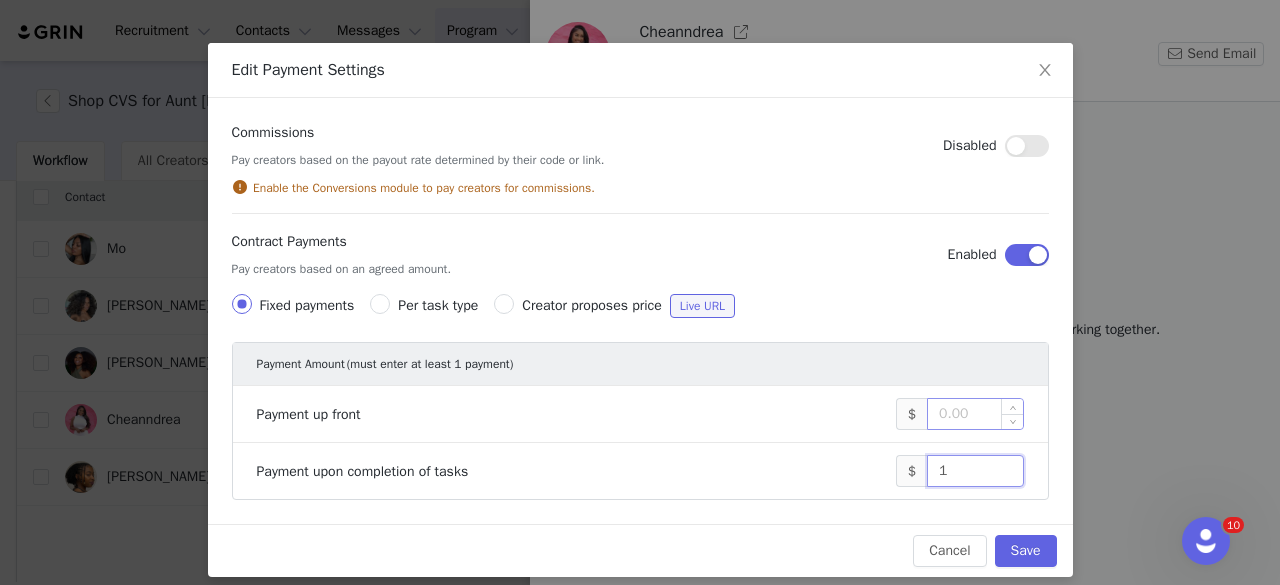 click on "1" at bounding box center [975, 471] 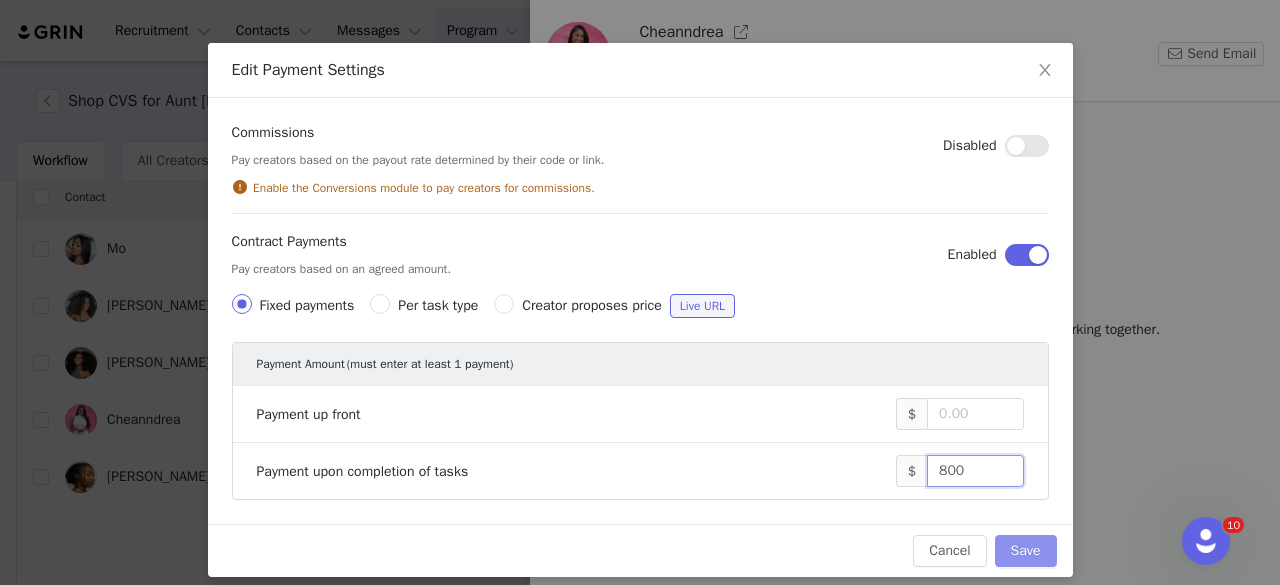 type on "800" 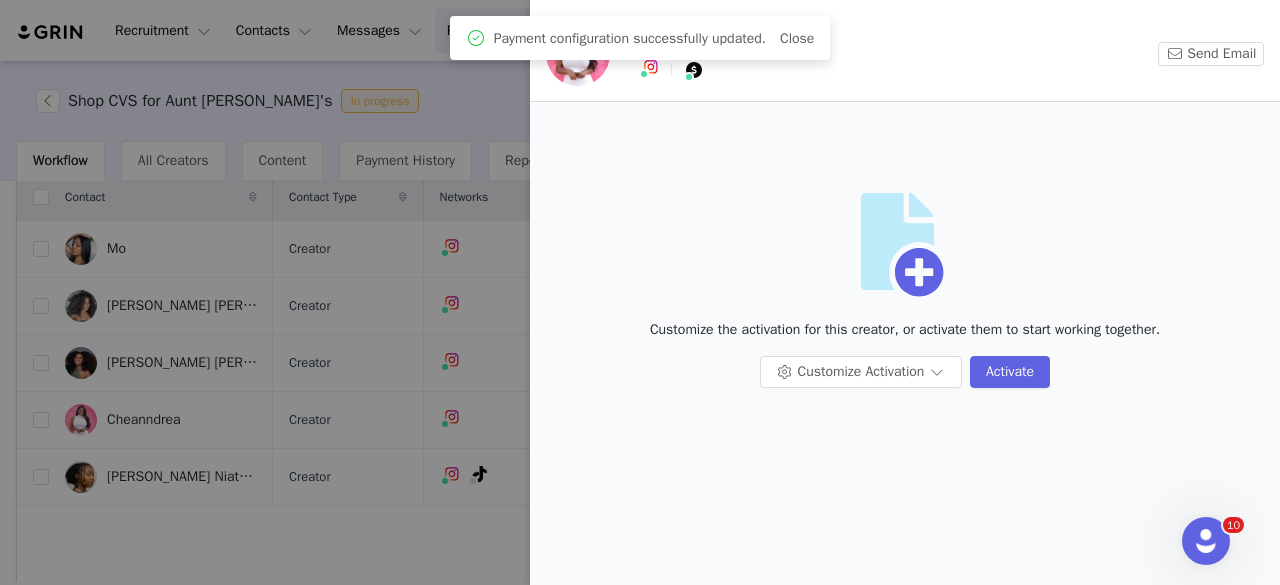 click at bounding box center [640, 292] 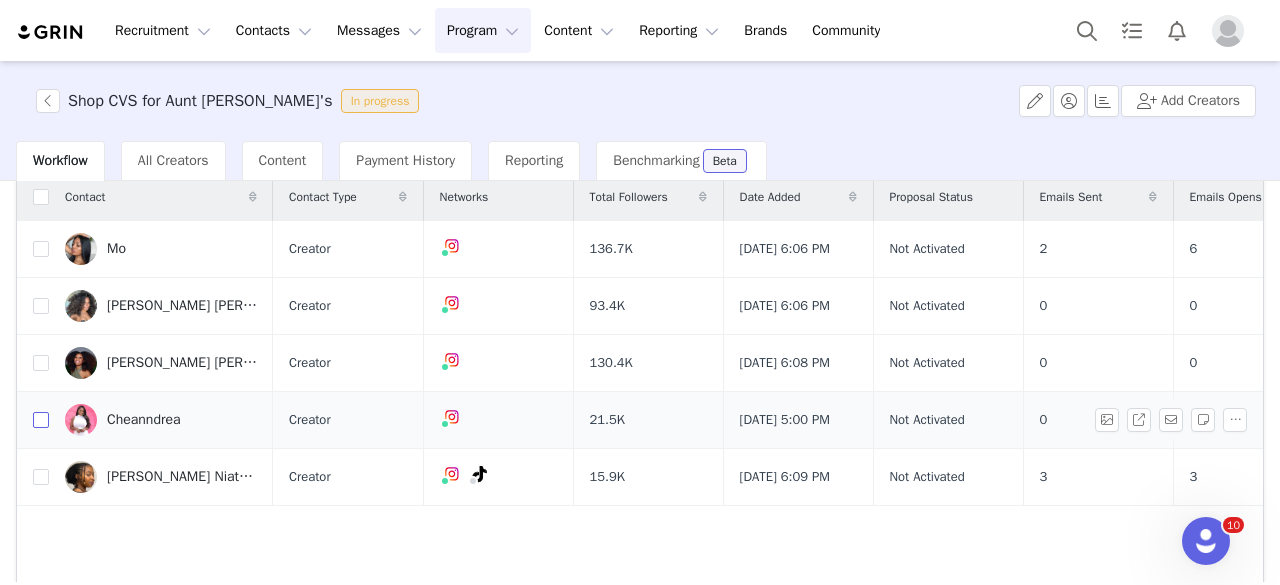click at bounding box center [41, 420] 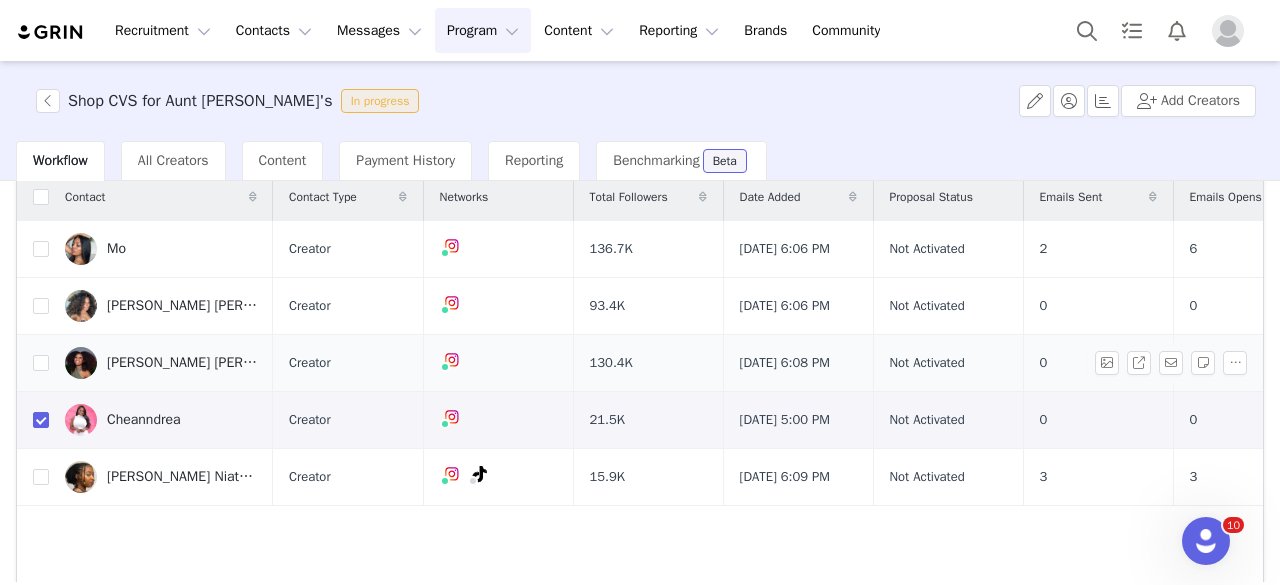 scroll, scrollTop: 0, scrollLeft: 0, axis: both 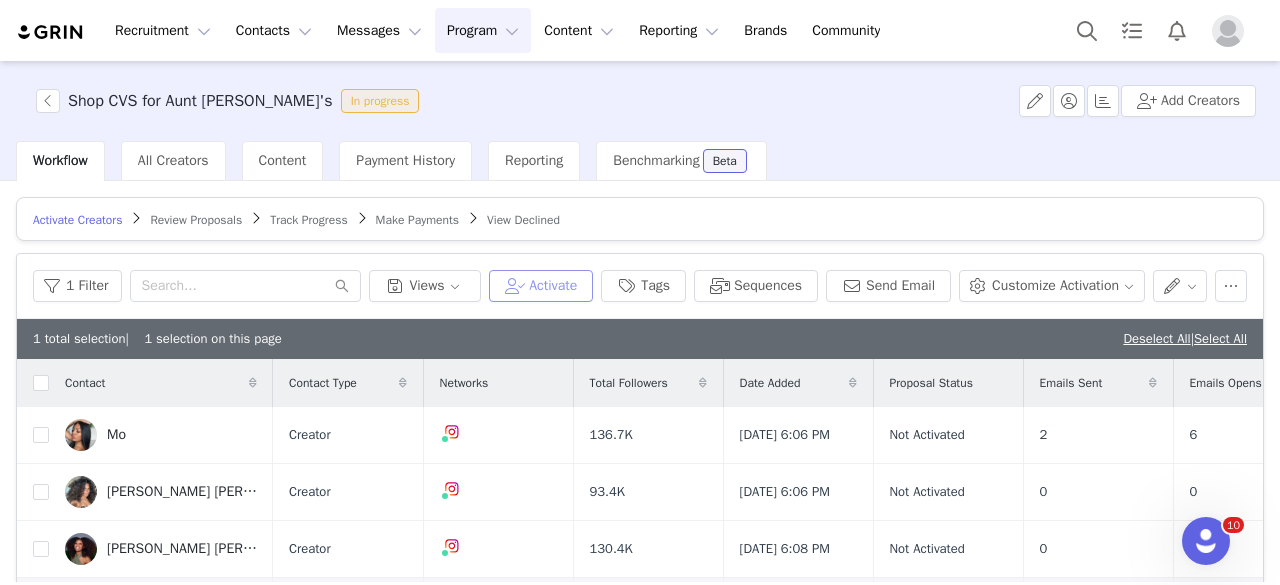 click on "Activate" at bounding box center [541, 286] 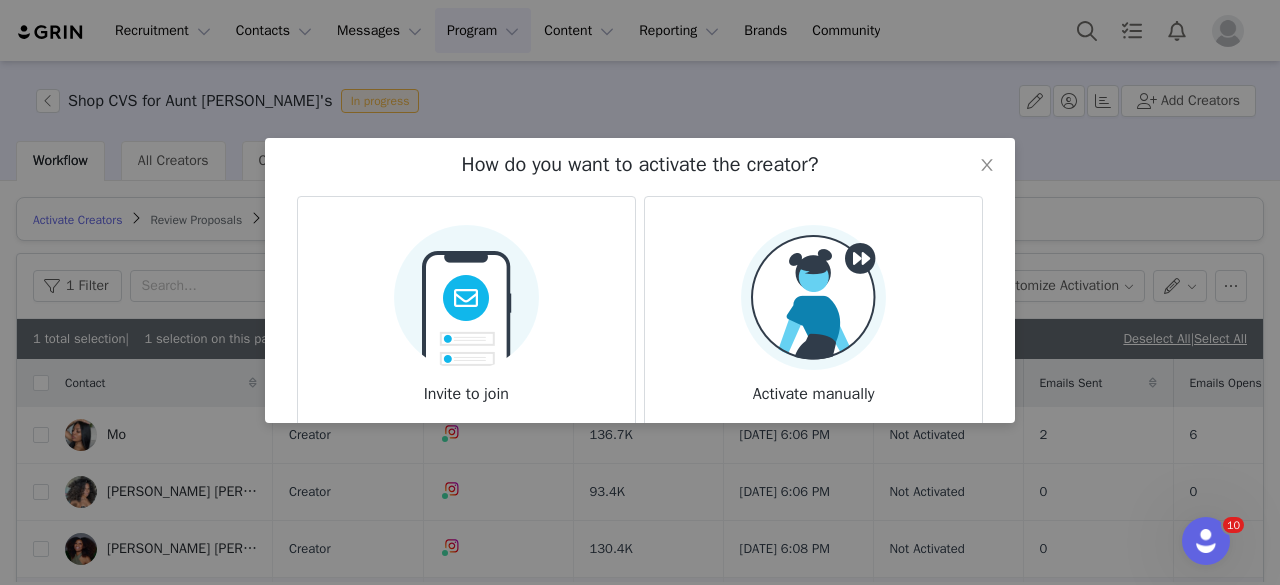 click at bounding box center [813, 297] 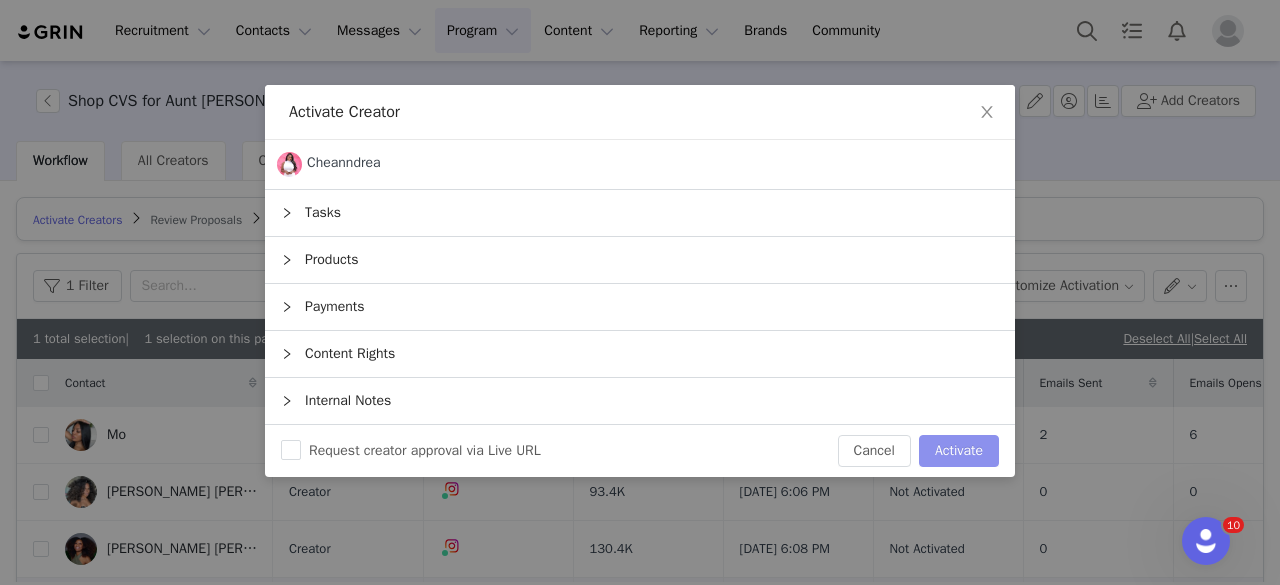 click on "Activate" at bounding box center [959, 451] 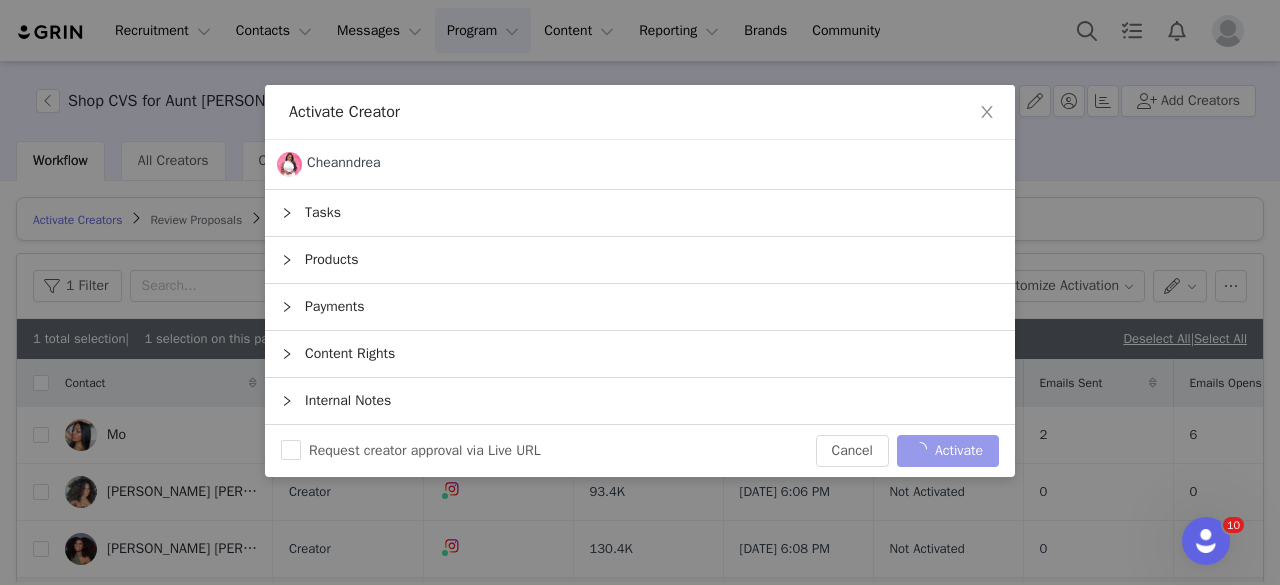 checkbox on "false" 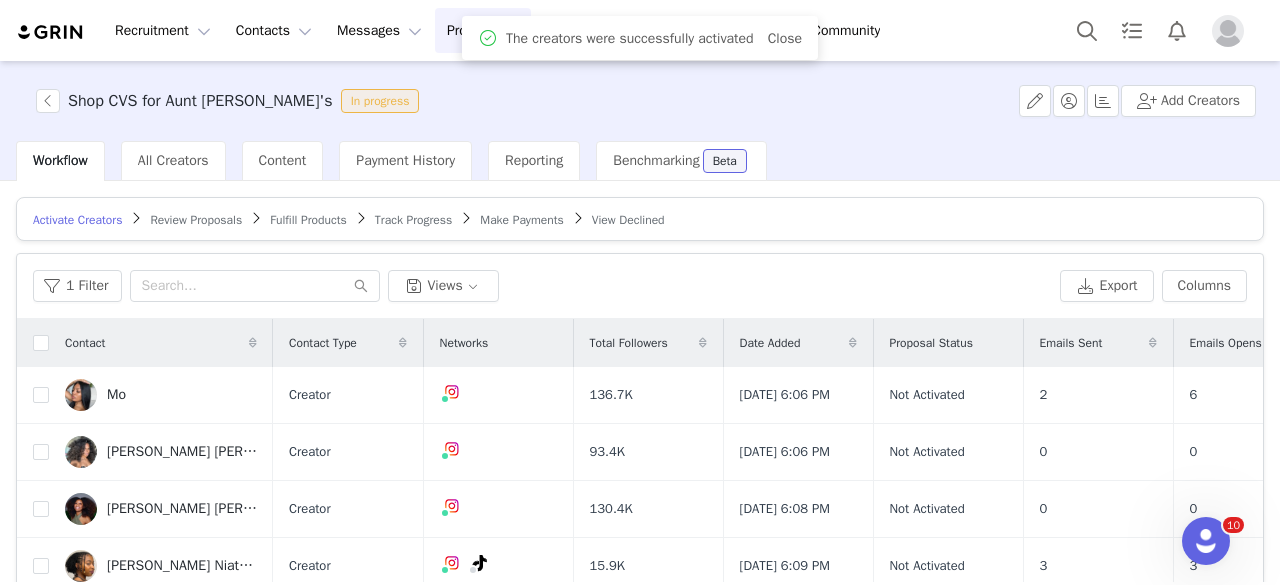 click on "Make Payments" at bounding box center [521, 220] 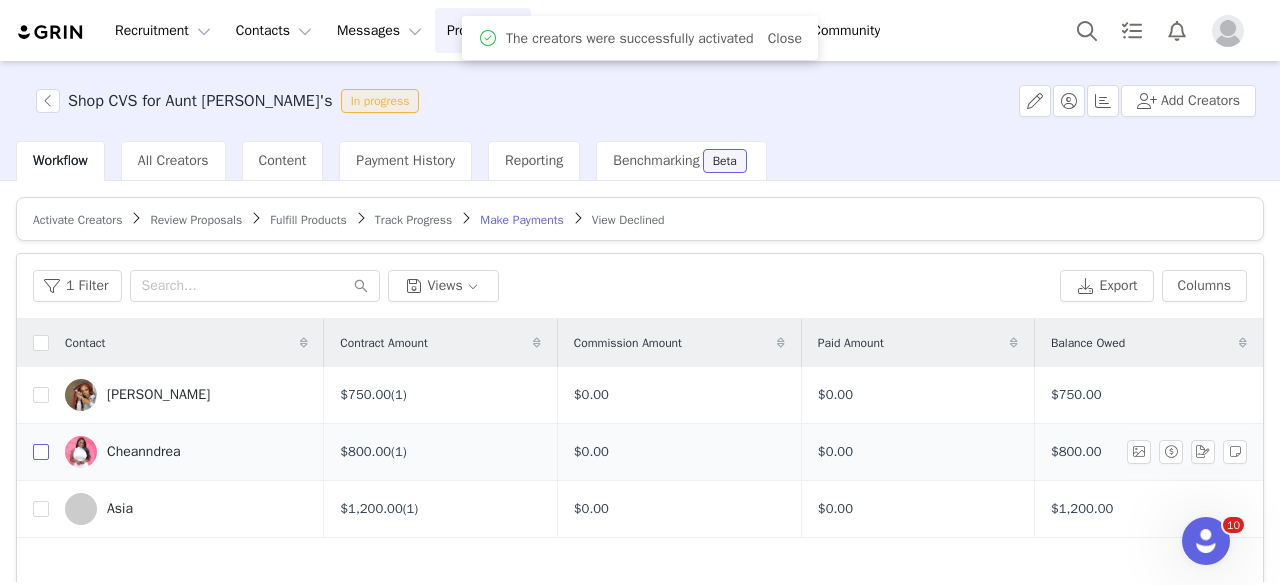click at bounding box center (41, 452) 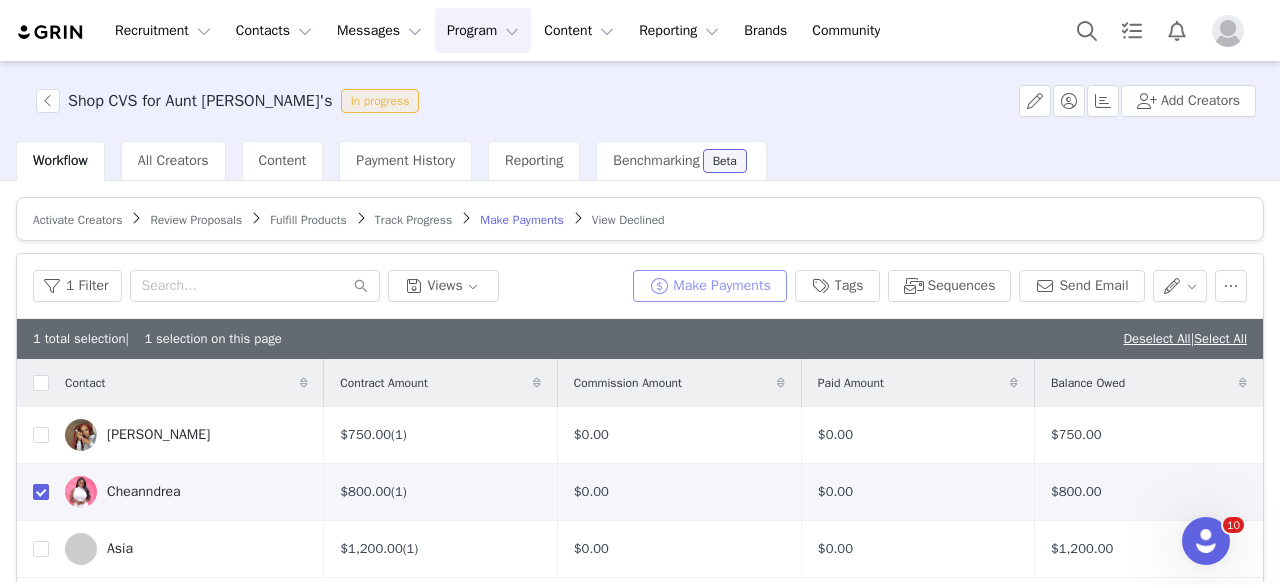 click on "Make Payments" at bounding box center (709, 286) 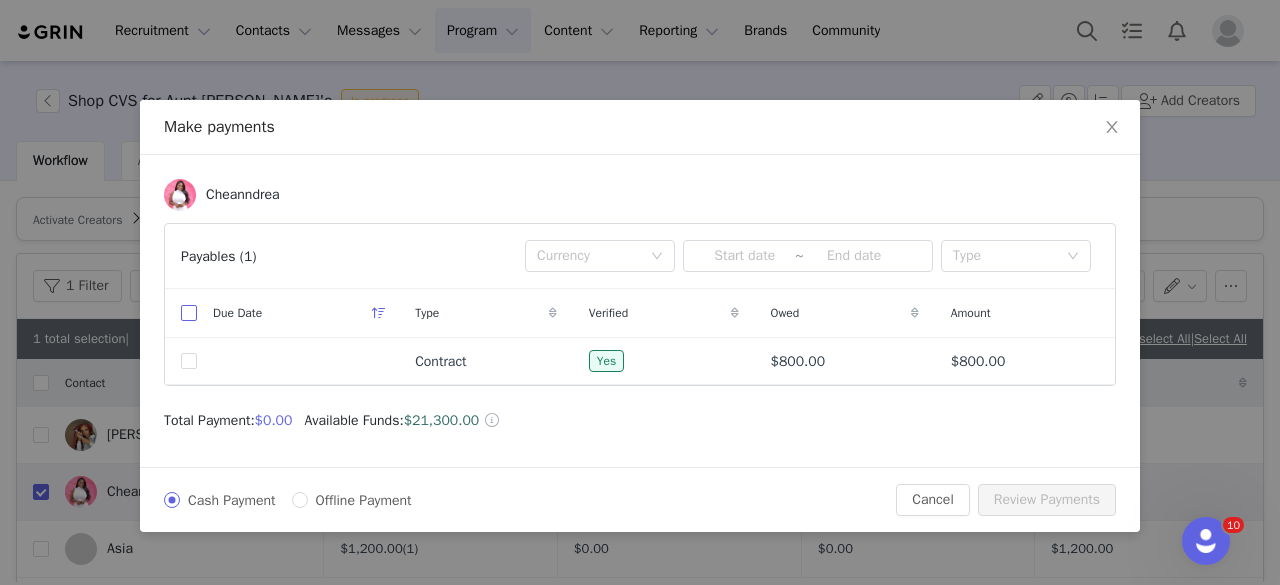 click at bounding box center [189, 313] 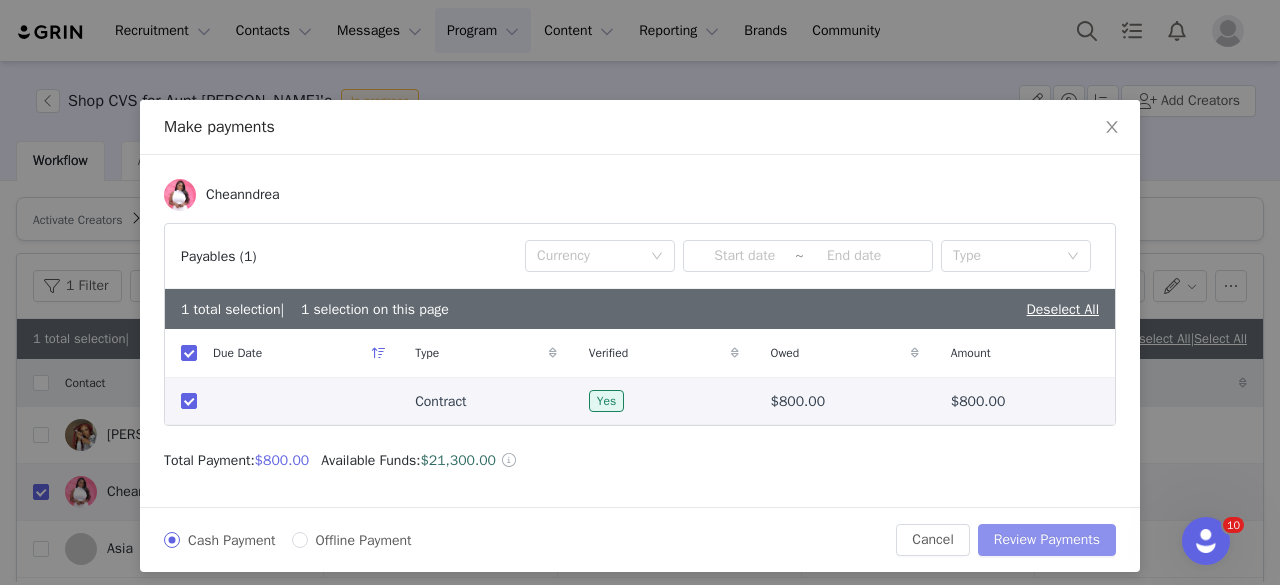 click on "Review Payments" at bounding box center [1047, 540] 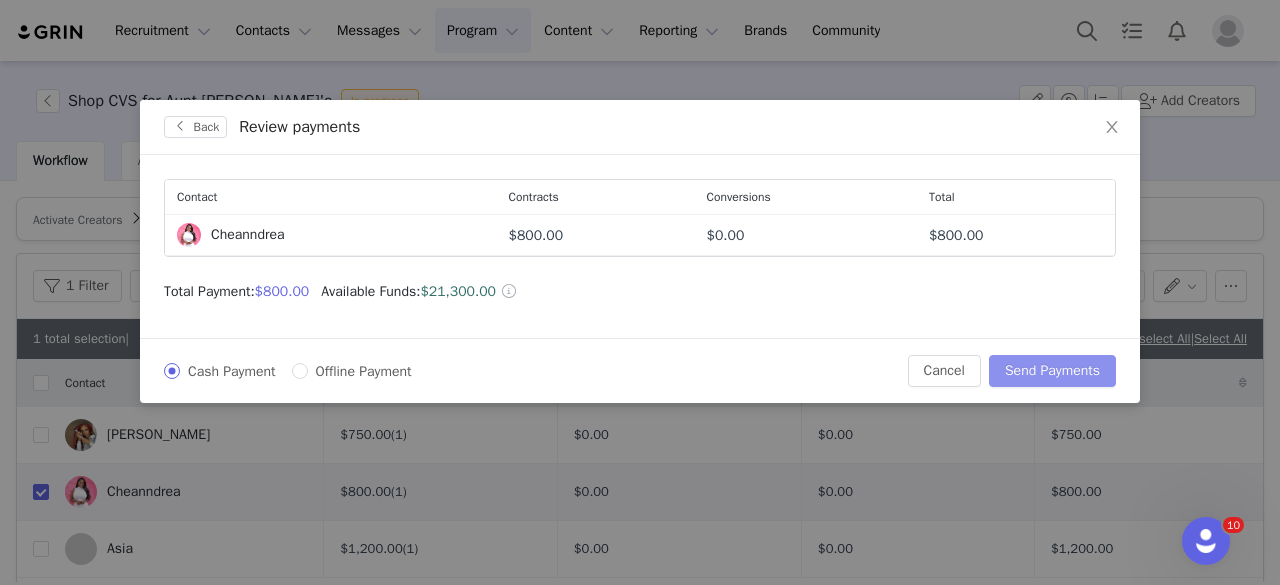 click on "Send Payments" at bounding box center [1052, 371] 